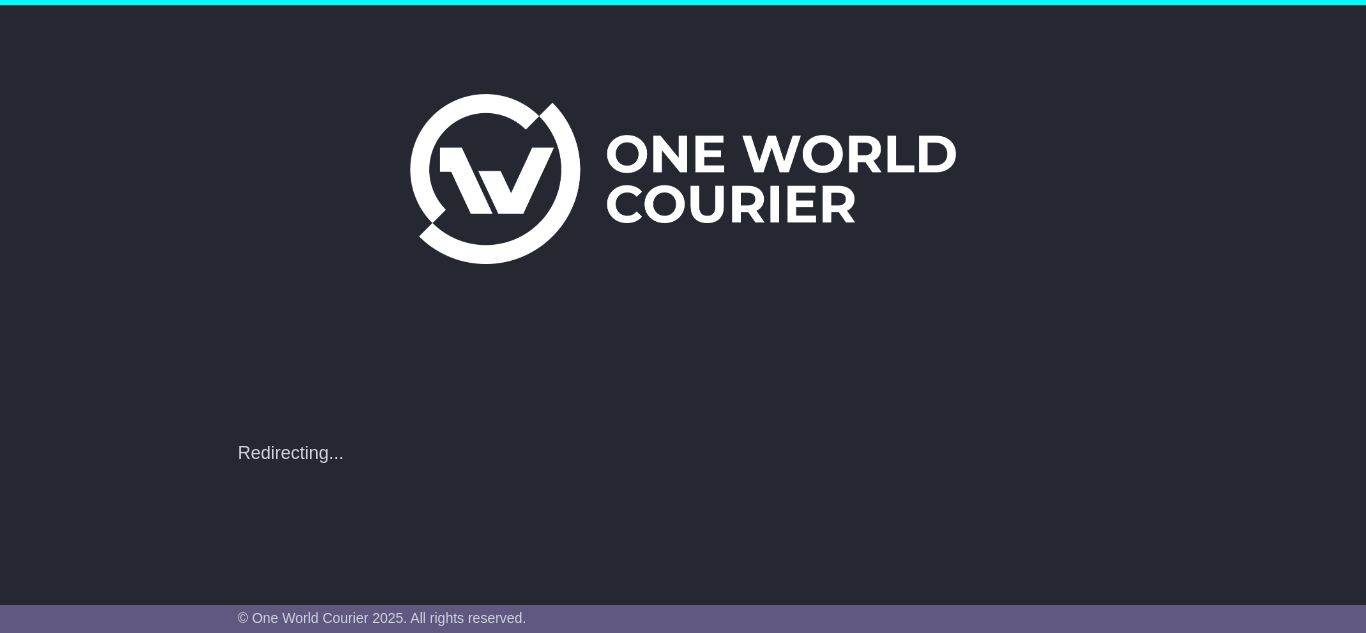 scroll, scrollTop: 0, scrollLeft: 0, axis: both 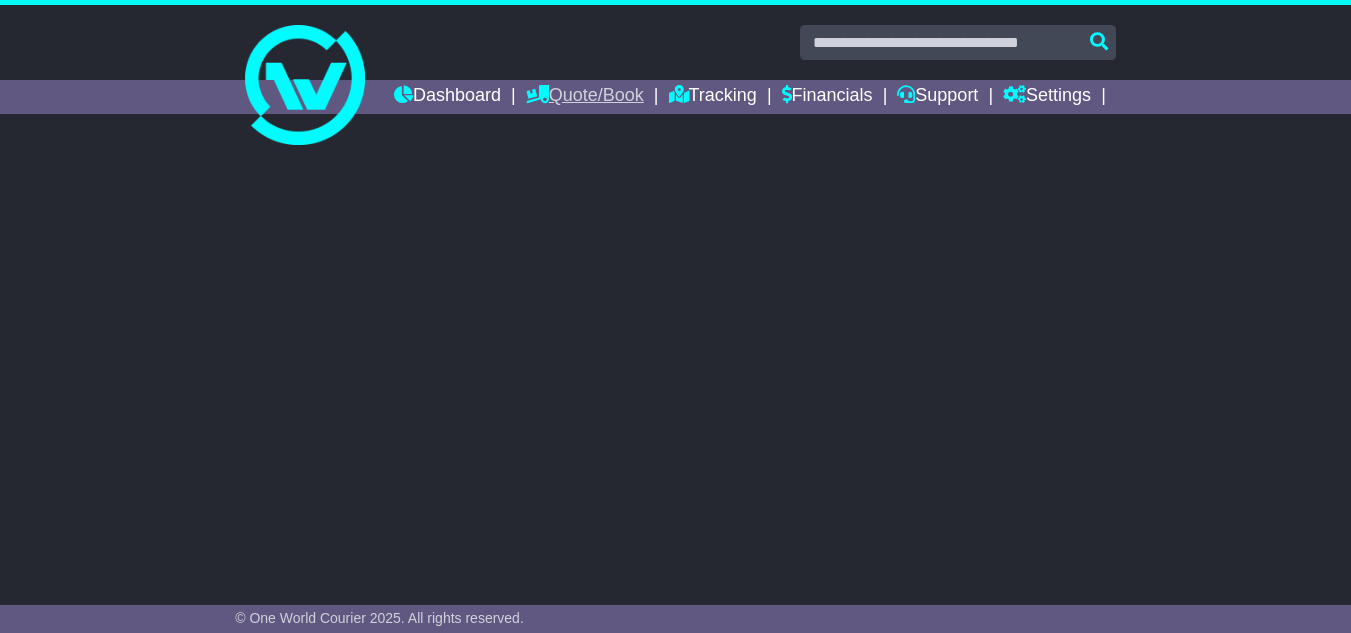 click on "Quote/Book" at bounding box center (585, 97) 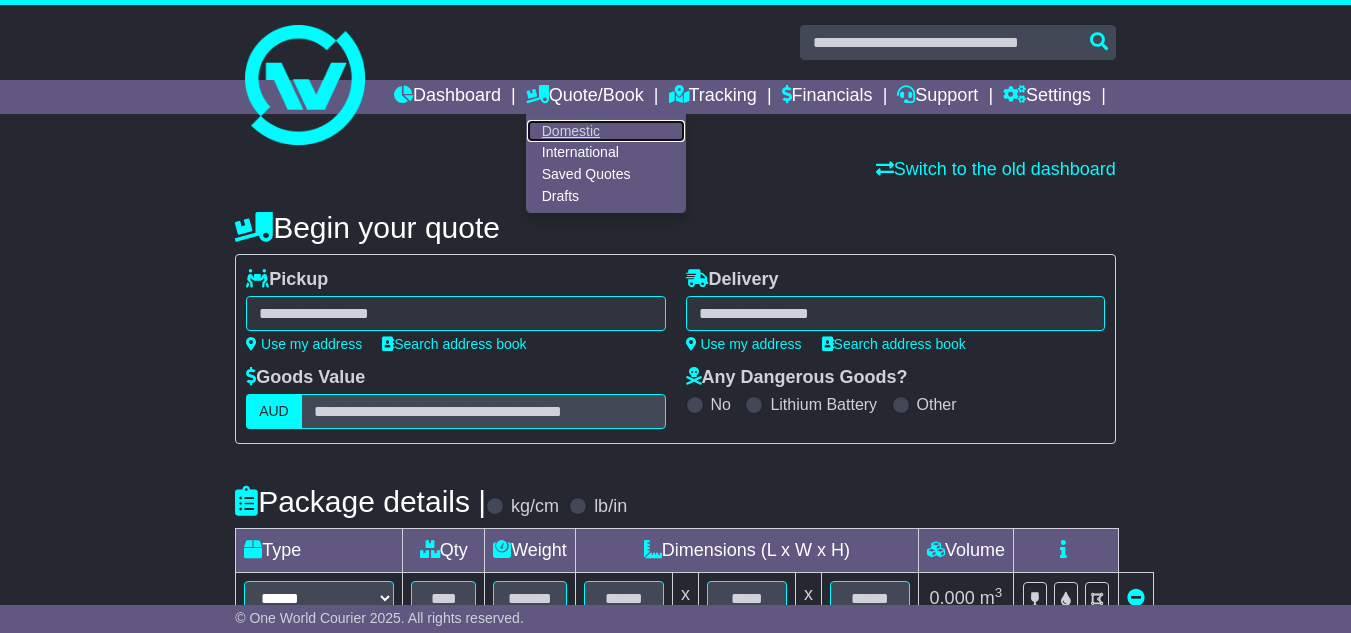 click on "Domestic" at bounding box center (606, 131) 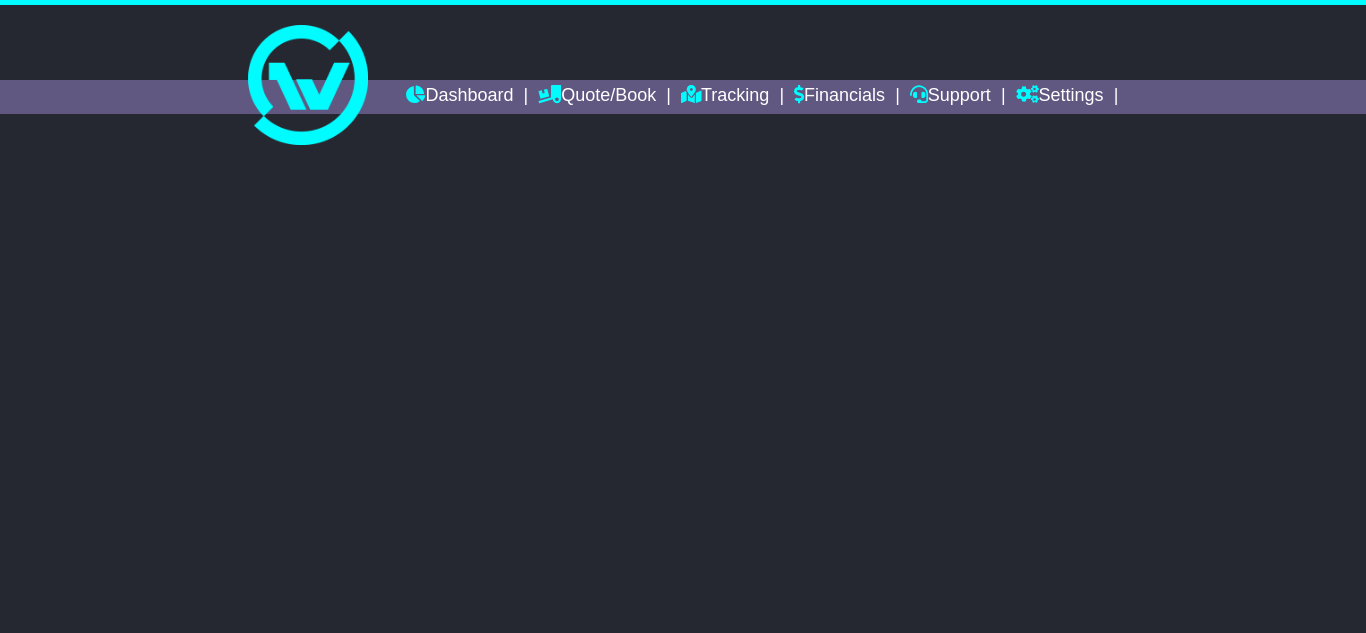 scroll, scrollTop: 0, scrollLeft: 0, axis: both 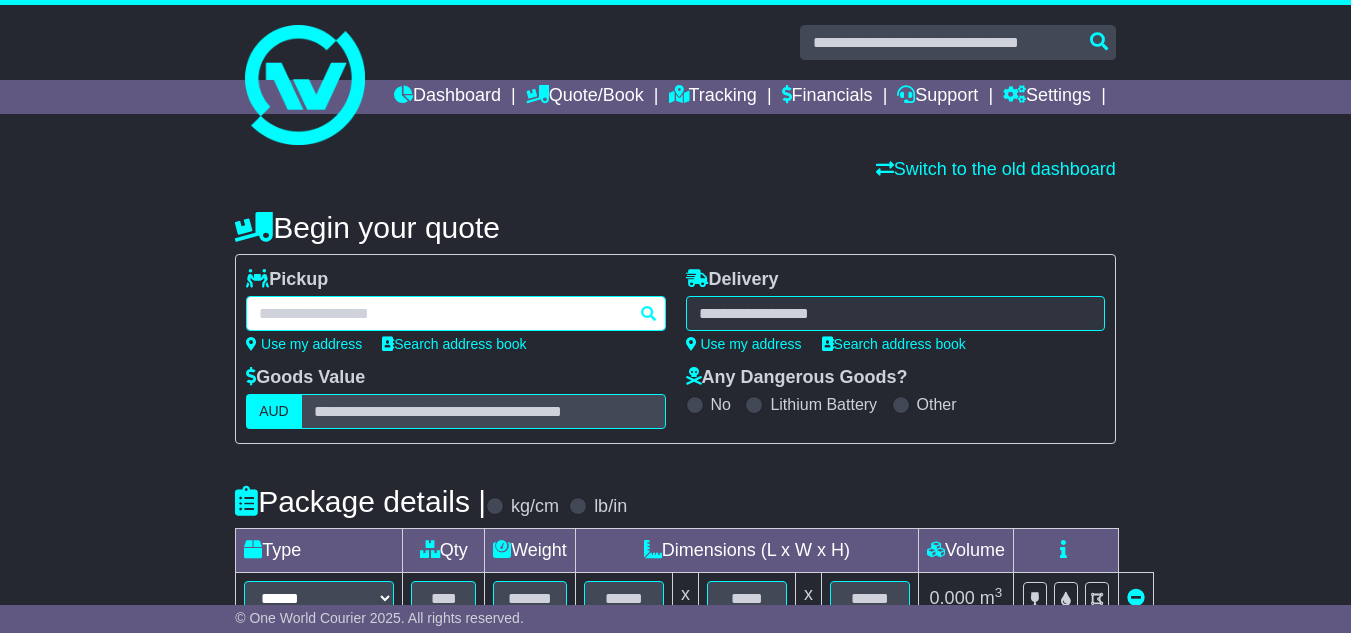 click at bounding box center (455, 313) 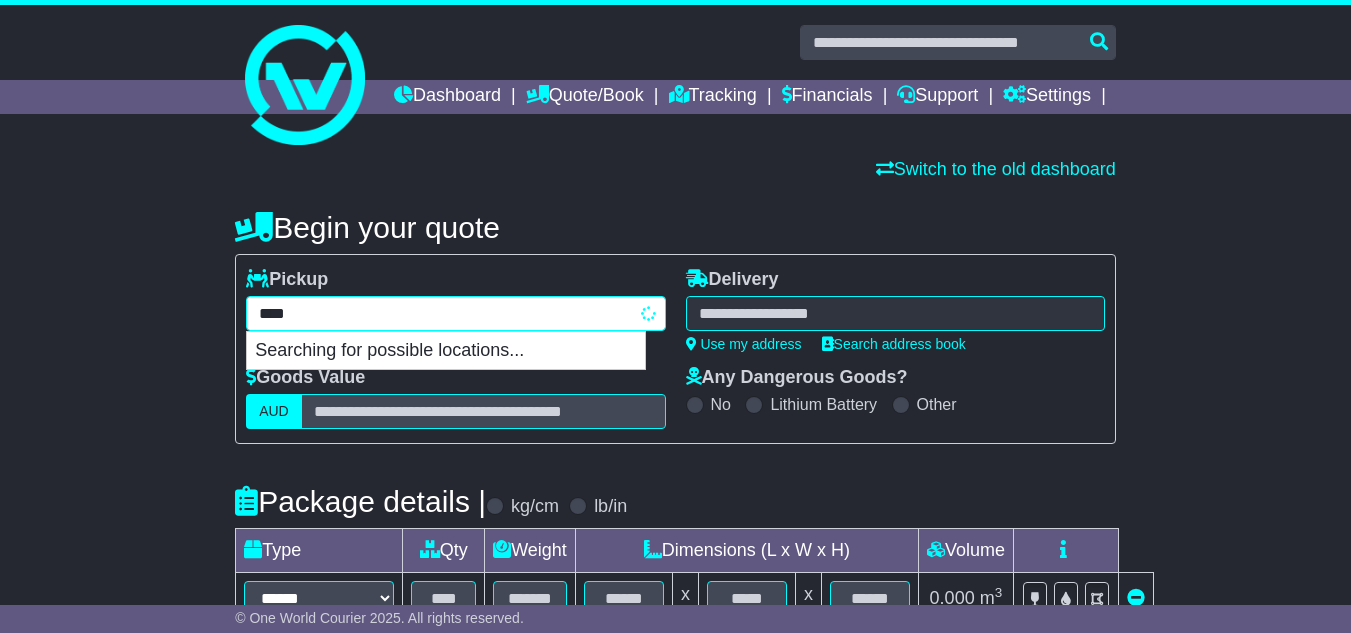type on "****" 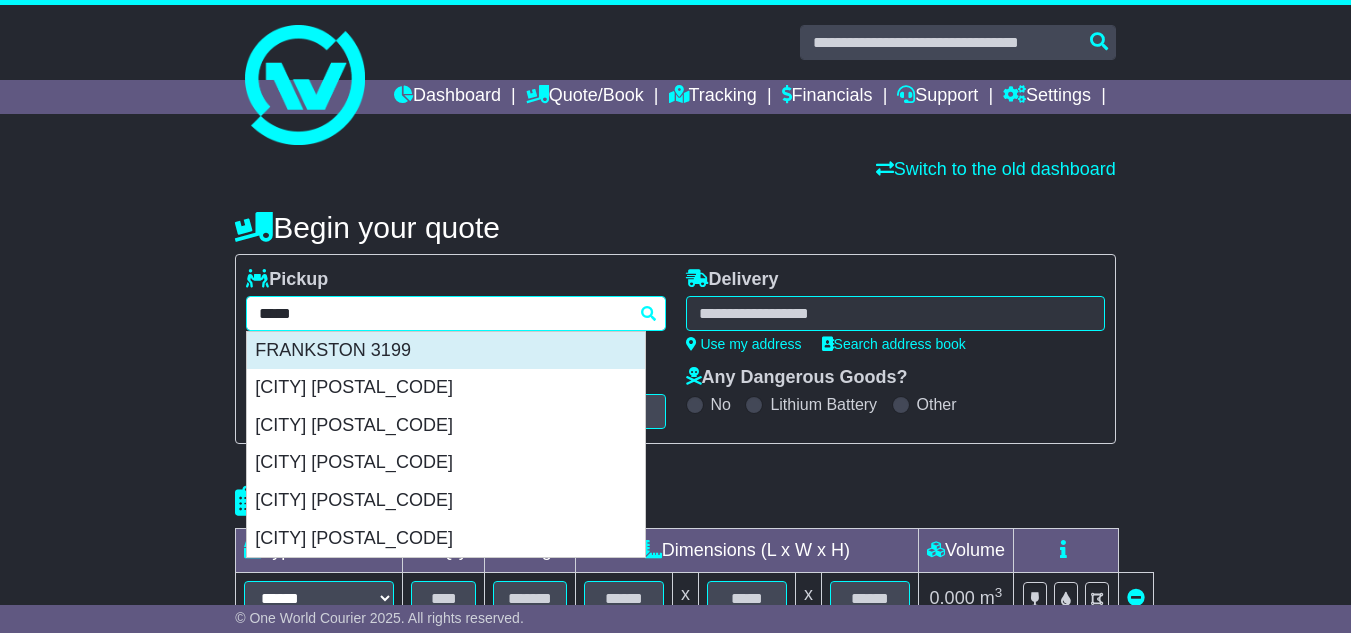 click on "FRANKSTON 3199" at bounding box center (446, 351) 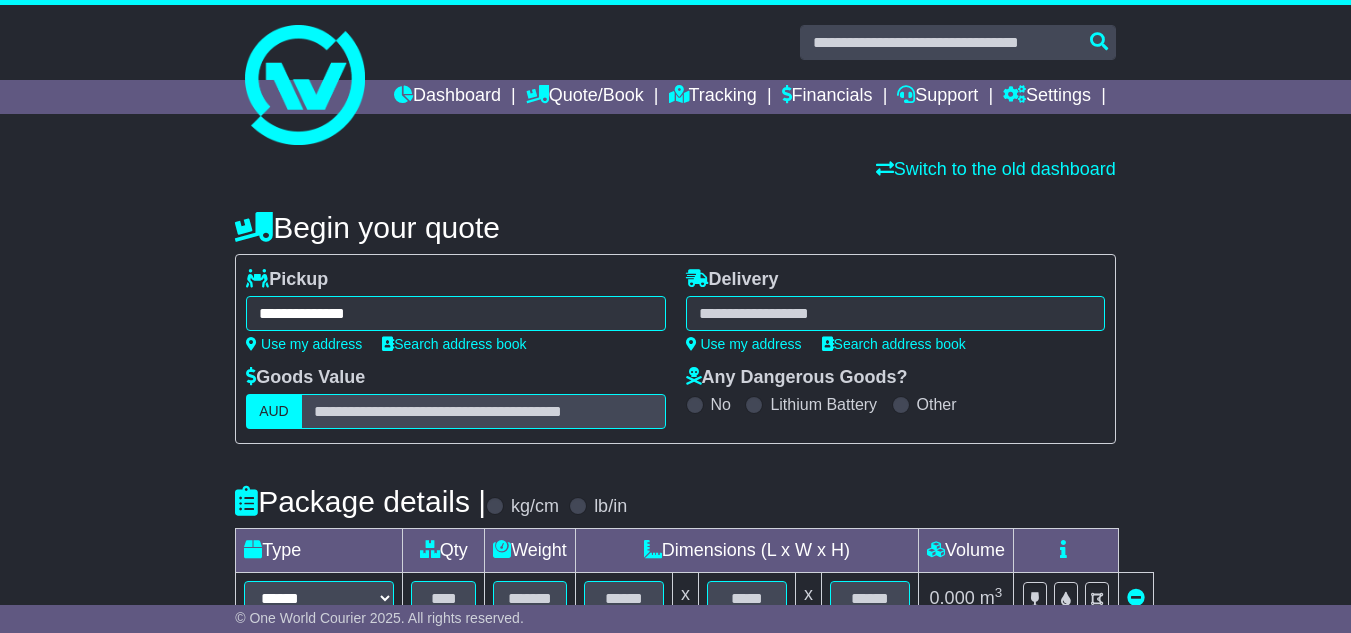 type on "**********" 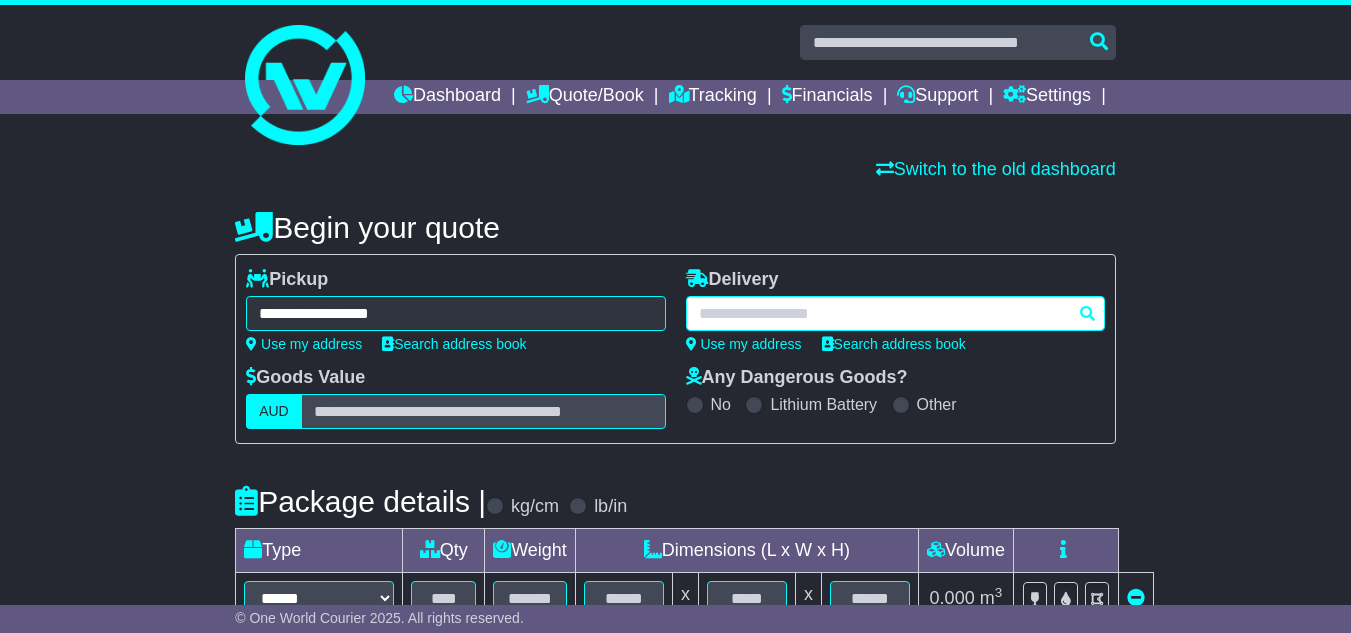 click at bounding box center [895, 313] 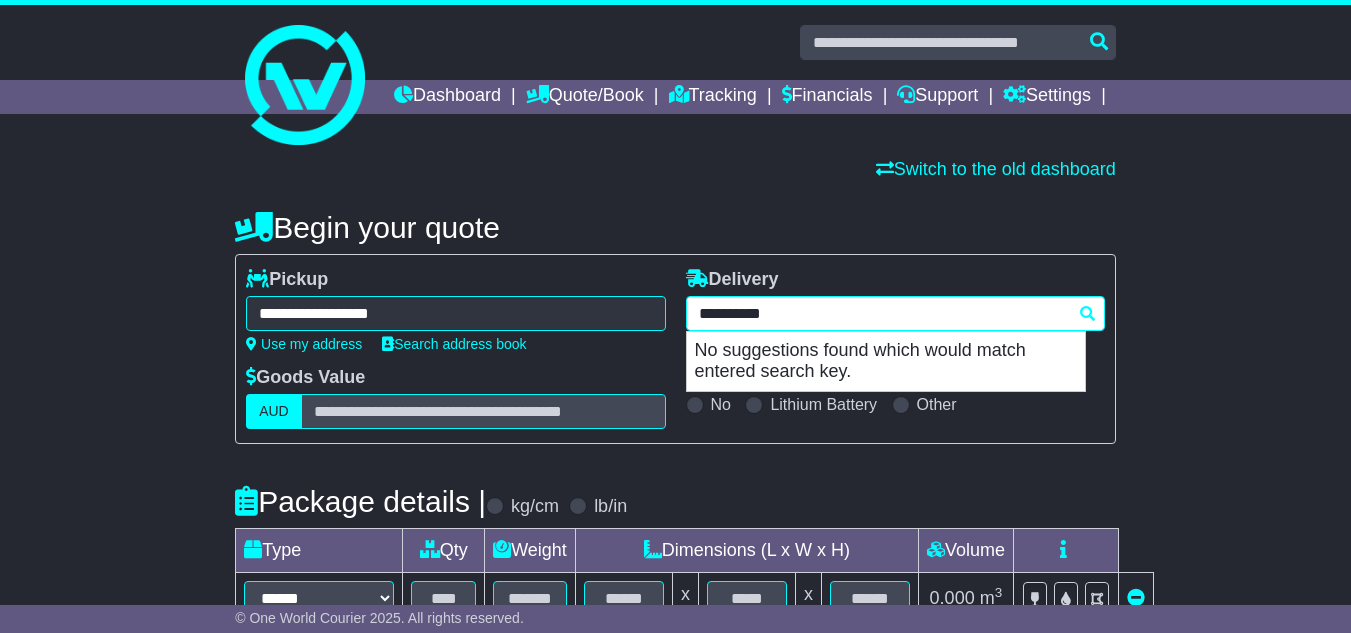 click on "********" at bounding box center (895, 313) 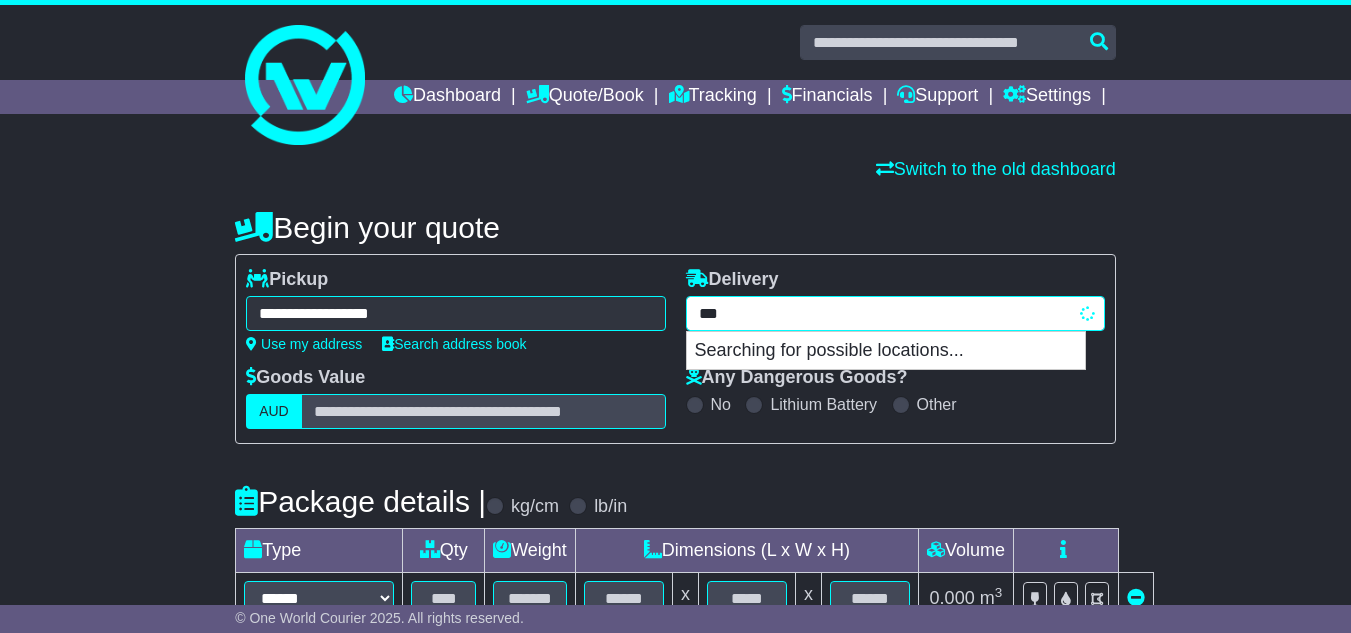 type on "****" 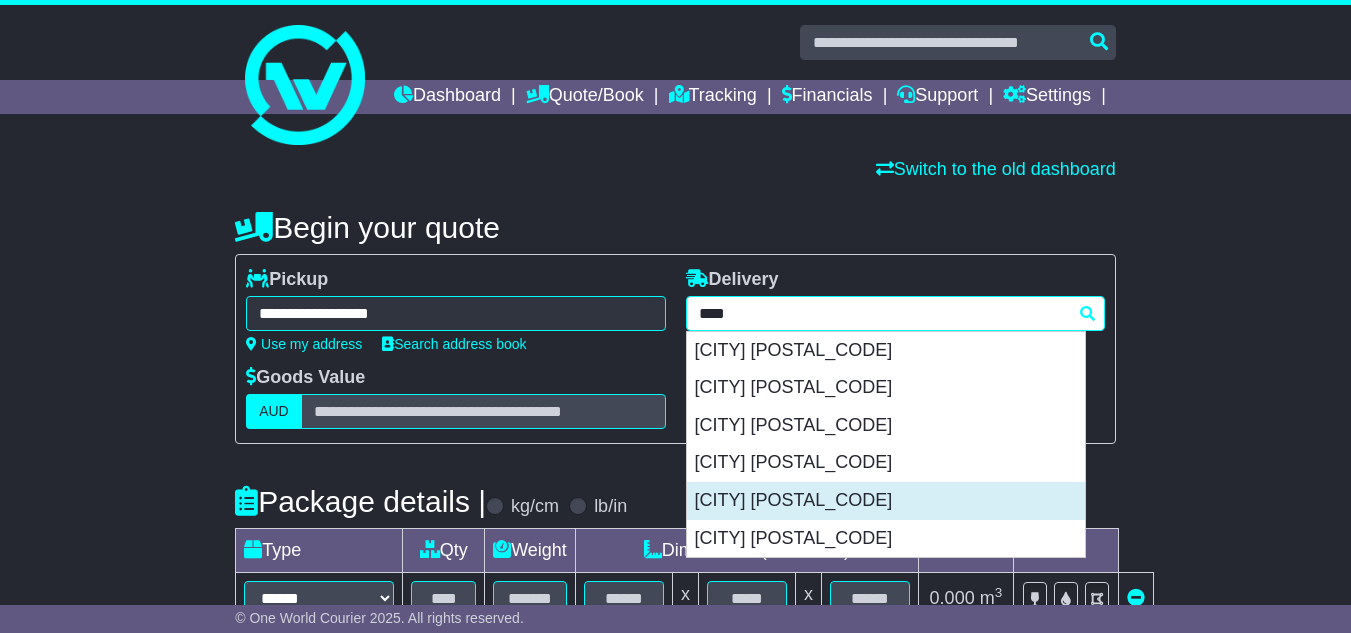 click on "[CITY] [POSTAL_CODE]" at bounding box center (886, 501) 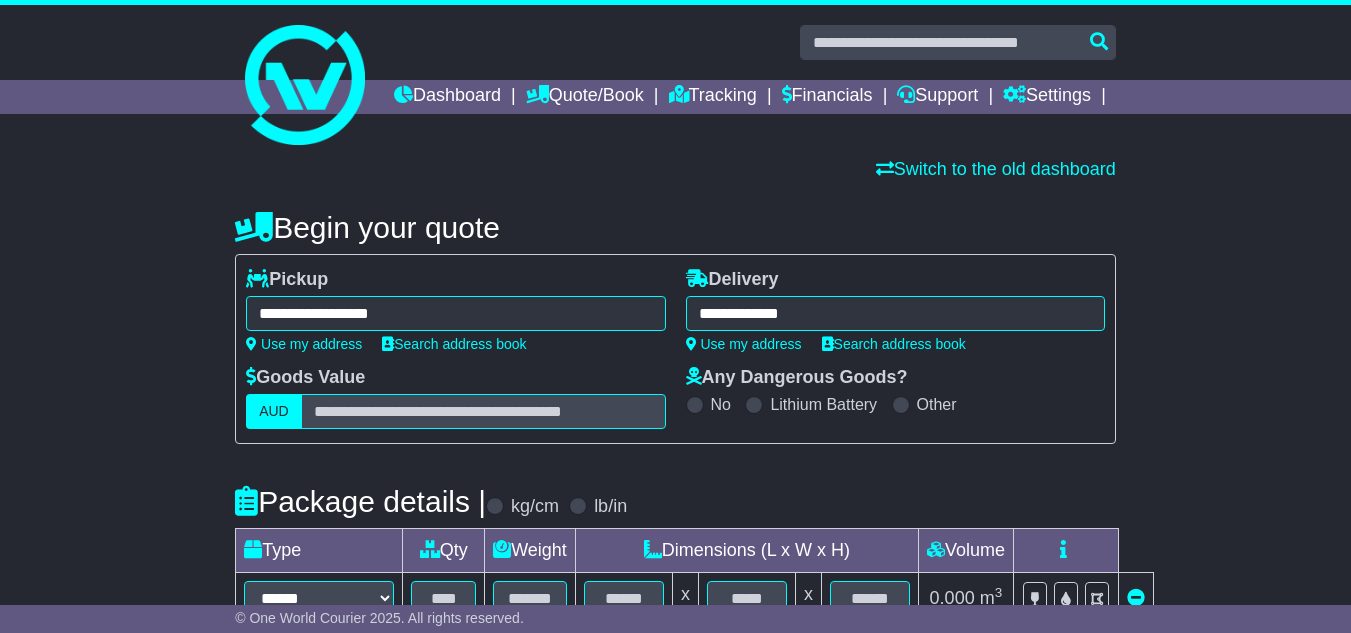 type on "**********" 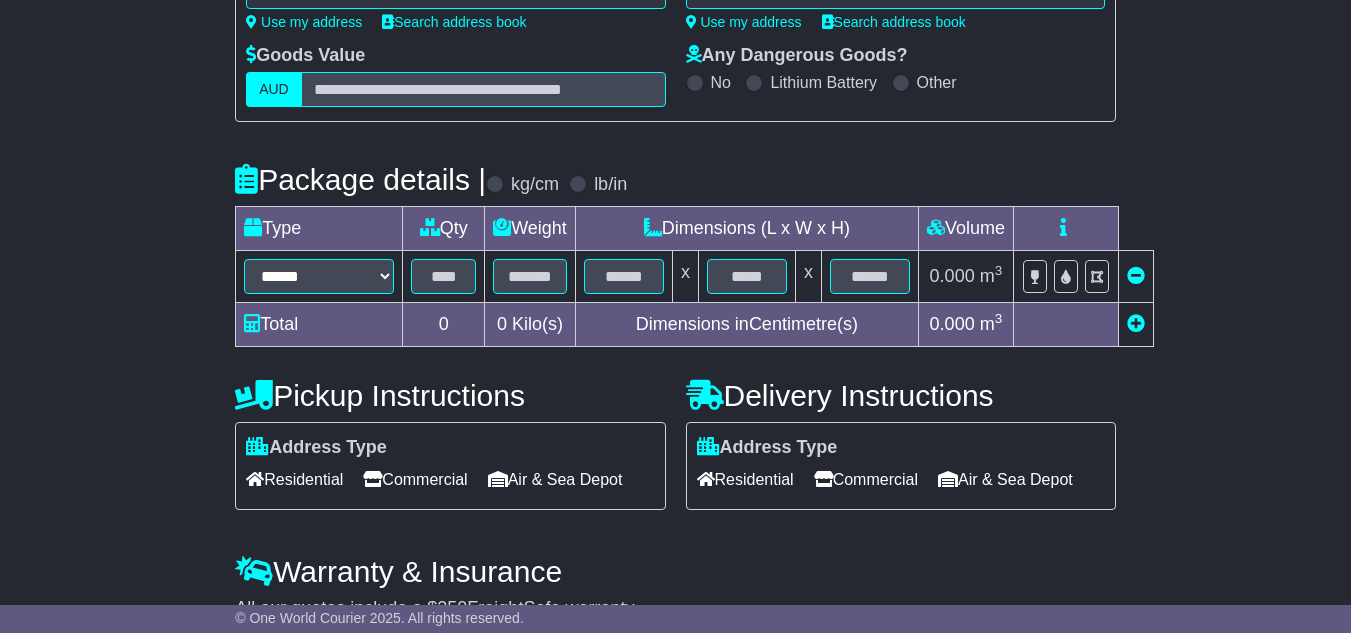 scroll, scrollTop: 400, scrollLeft: 0, axis: vertical 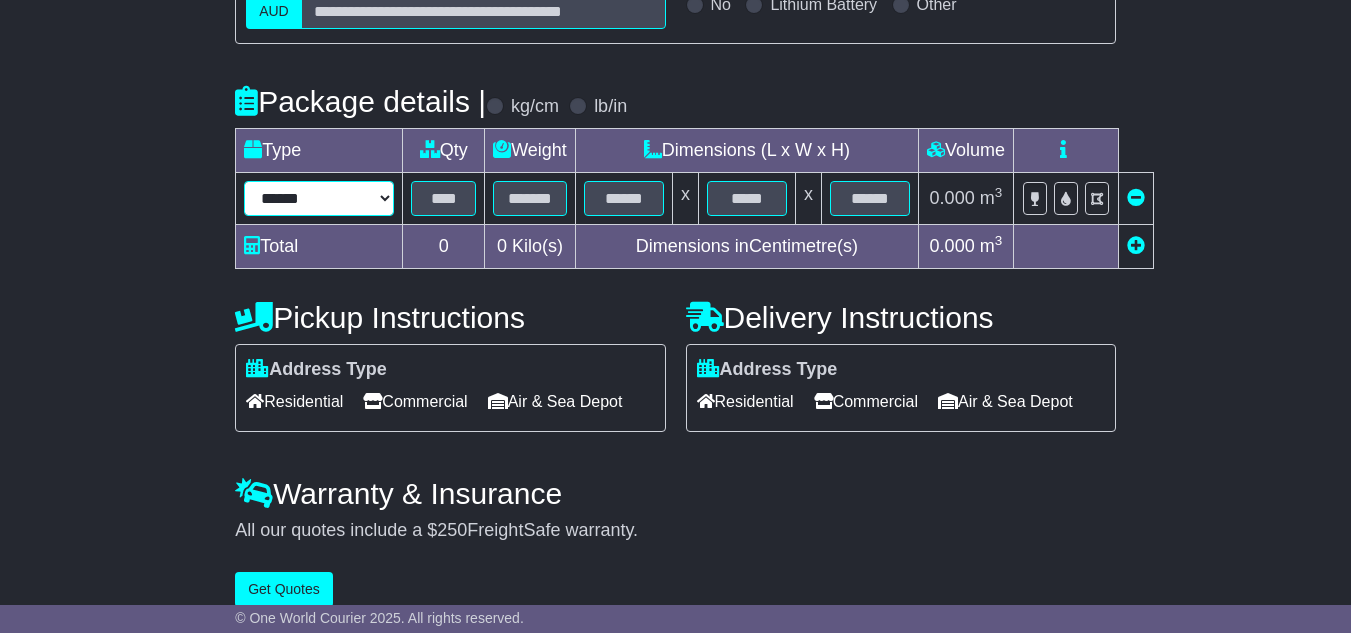 click on "****** ****** *** ******** ***** **** **** ****** *** *******" at bounding box center [319, 198] 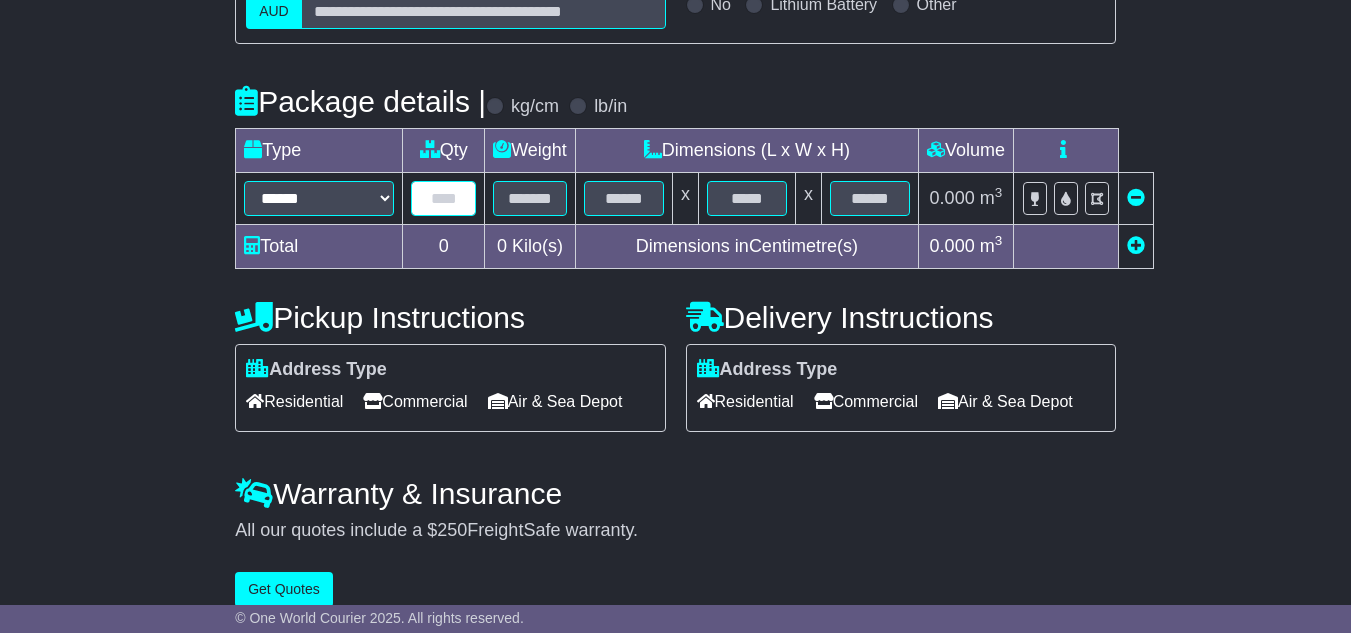 click at bounding box center (443, 198) 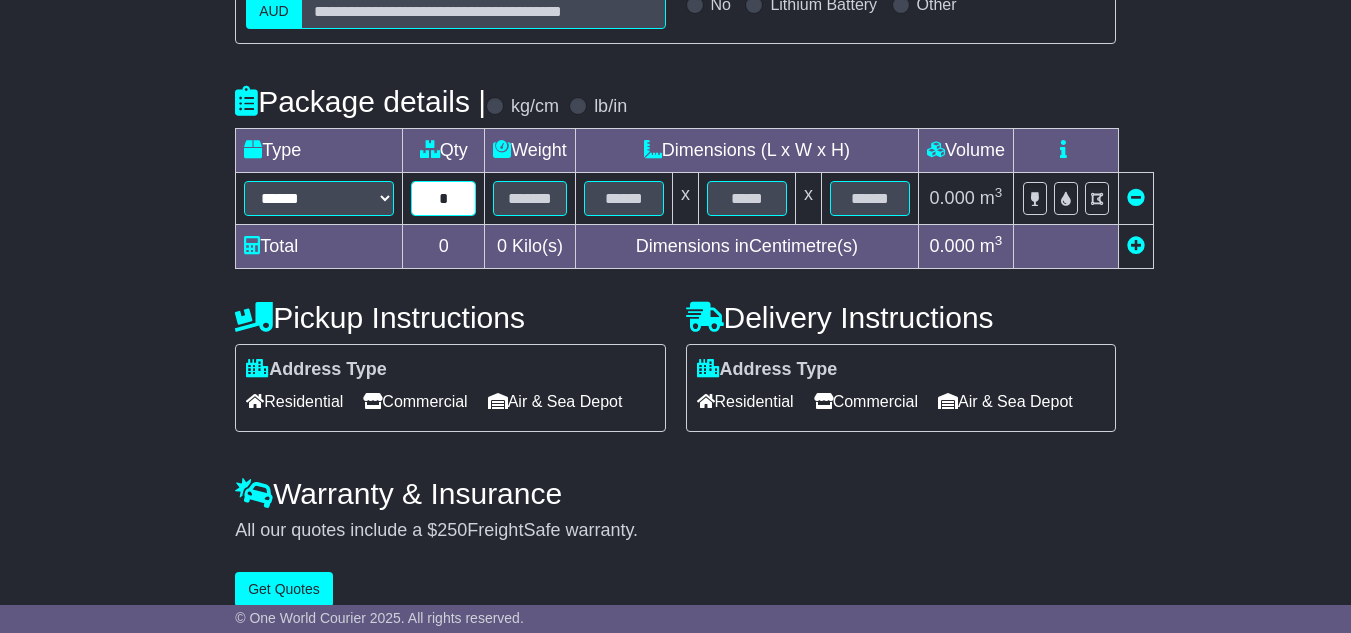 type on "*" 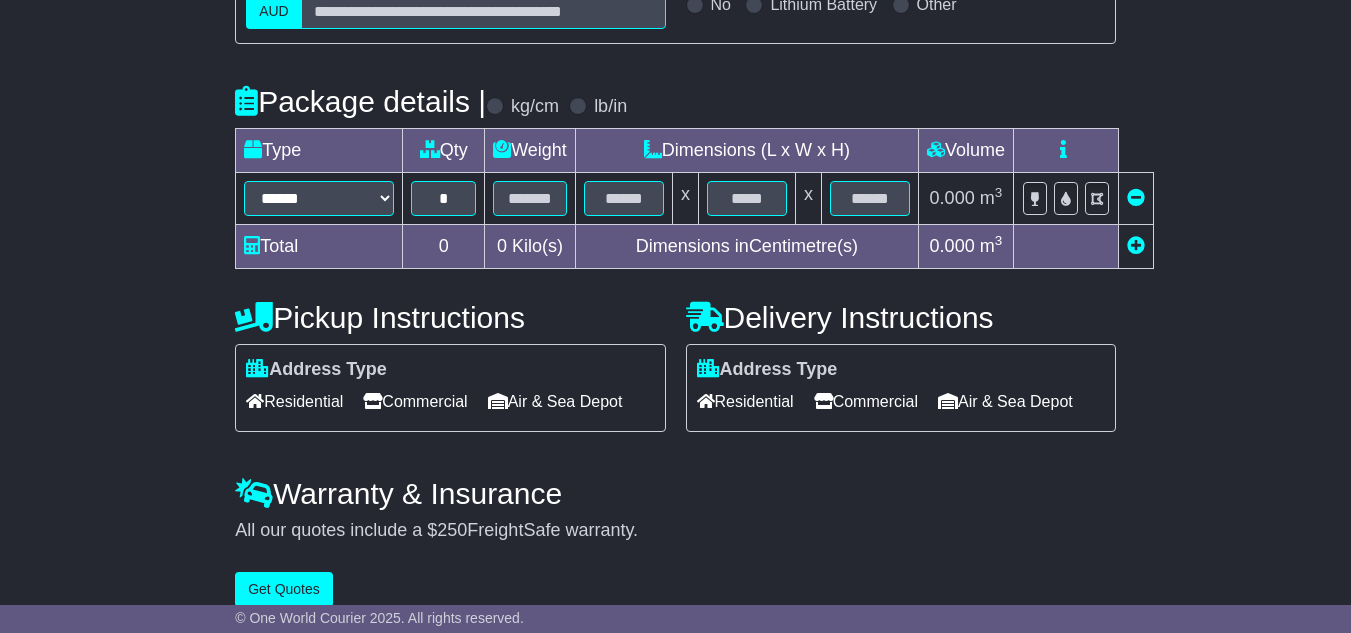 click on "Commercial" at bounding box center [415, 401] 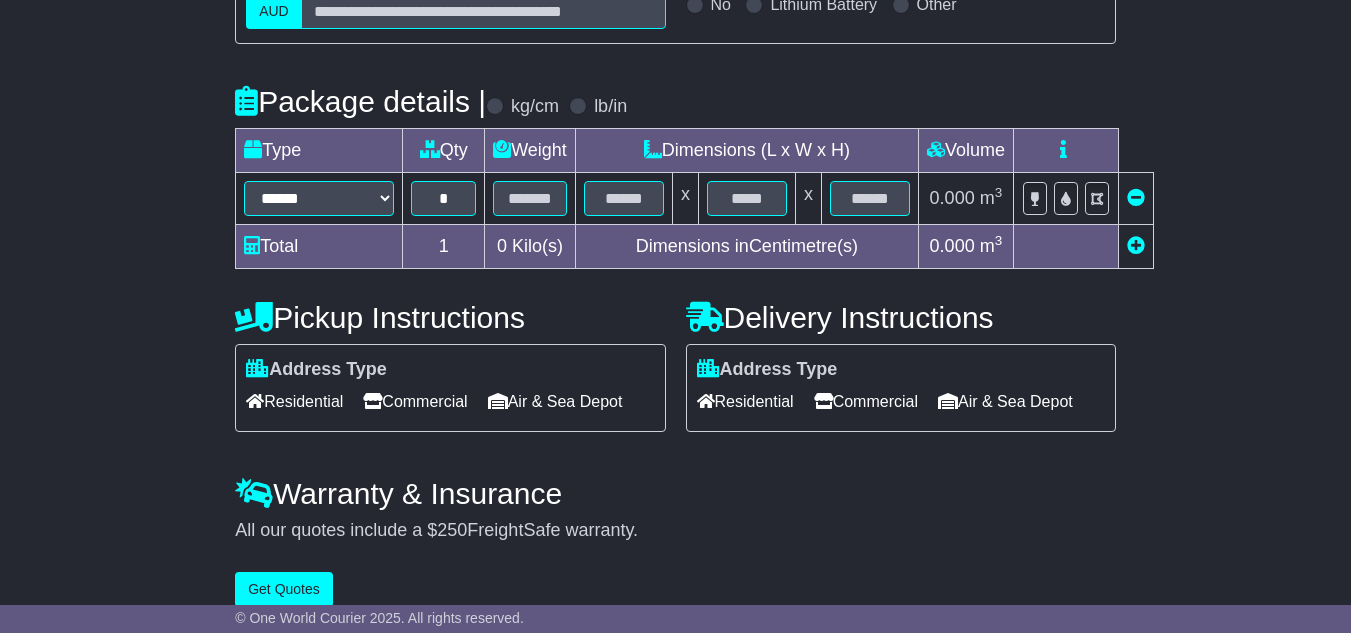 click on "Residential" at bounding box center (745, 401) 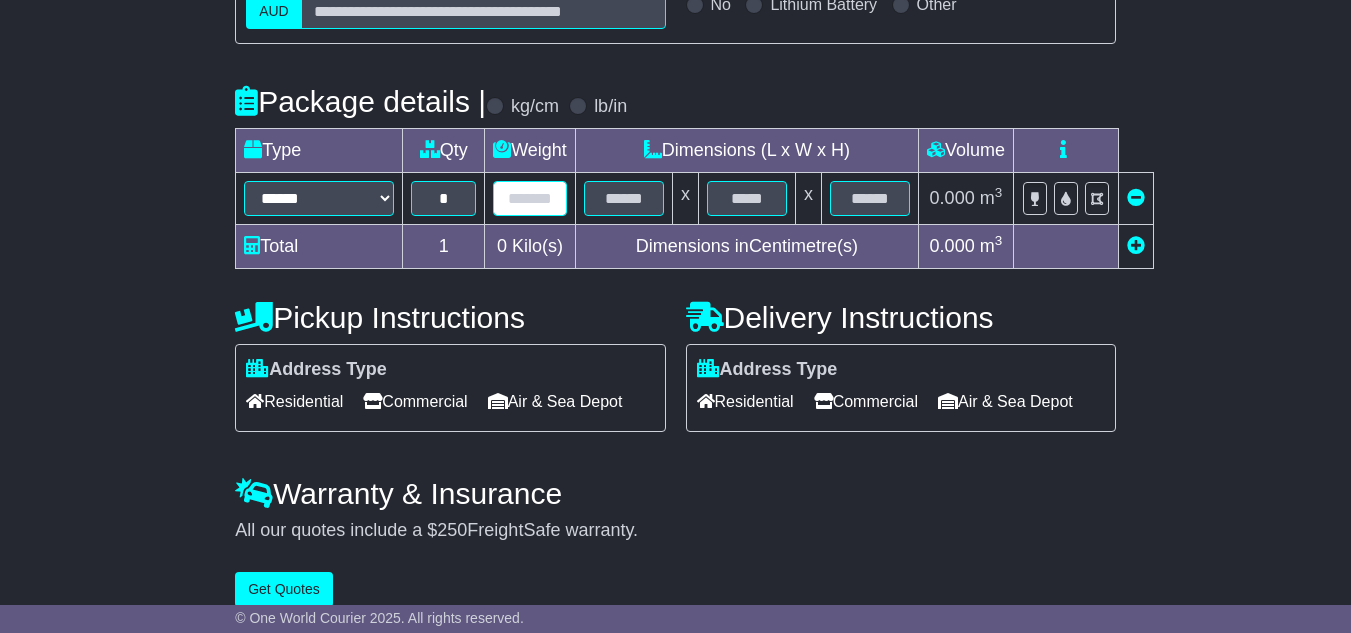 click at bounding box center [530, 198] 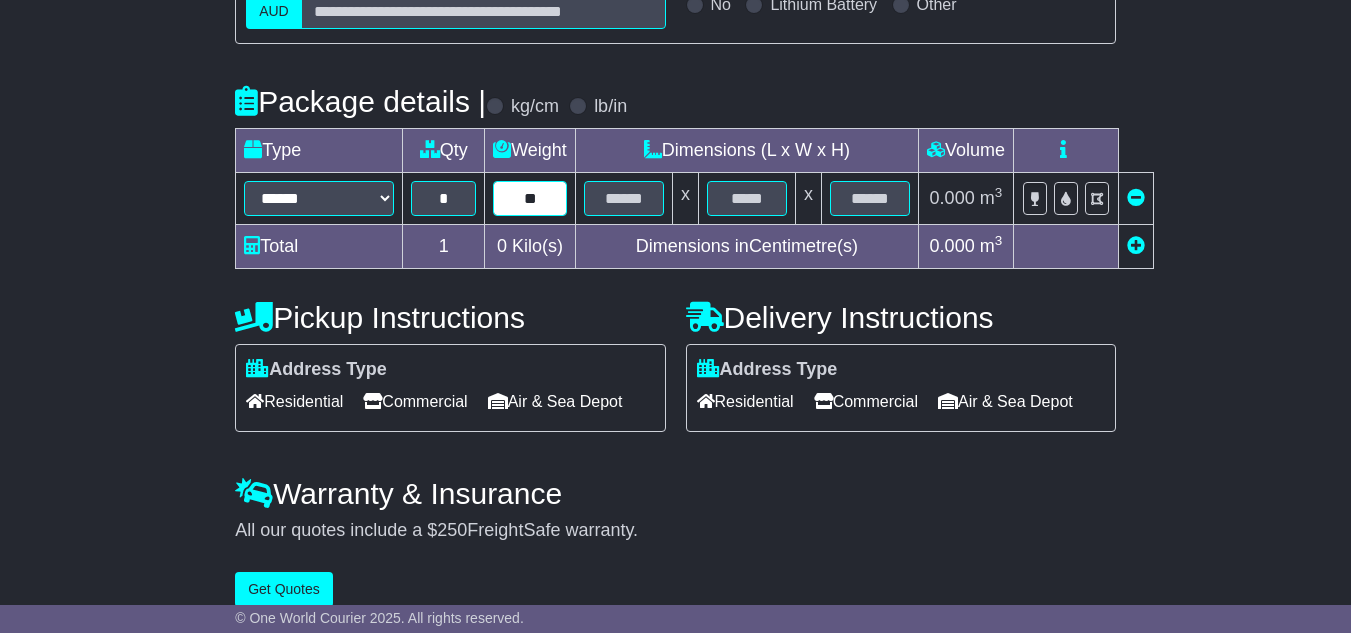 type on "**" 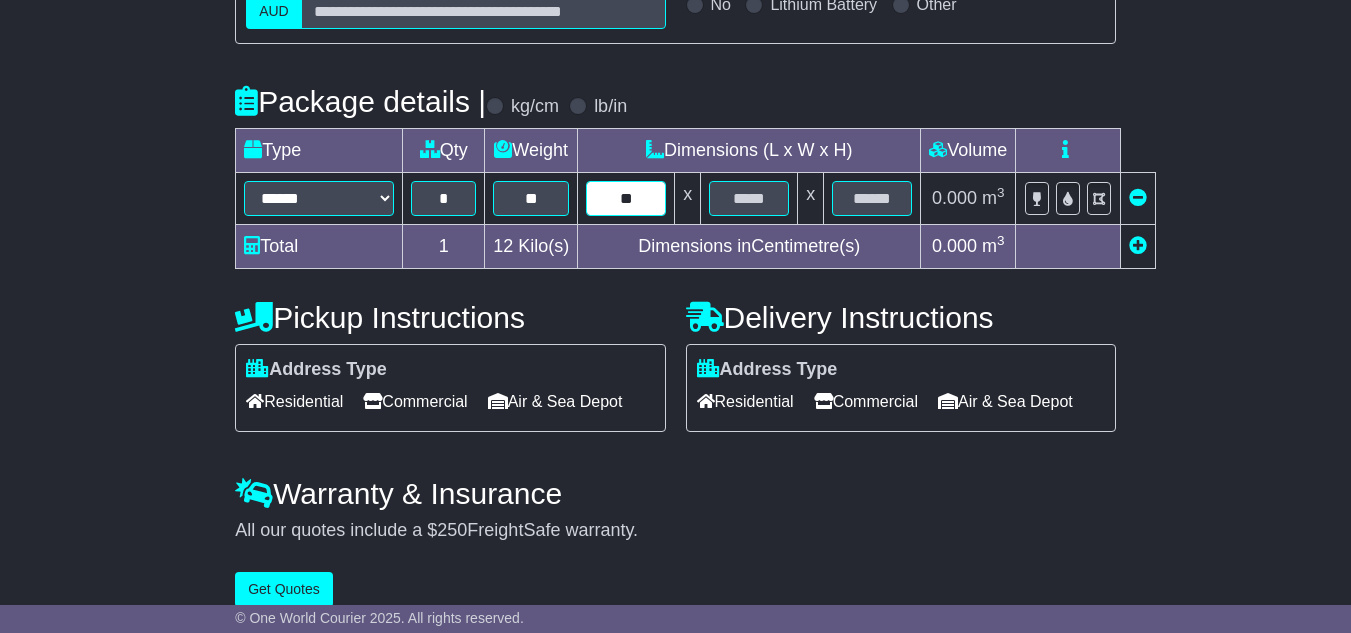type on "**" 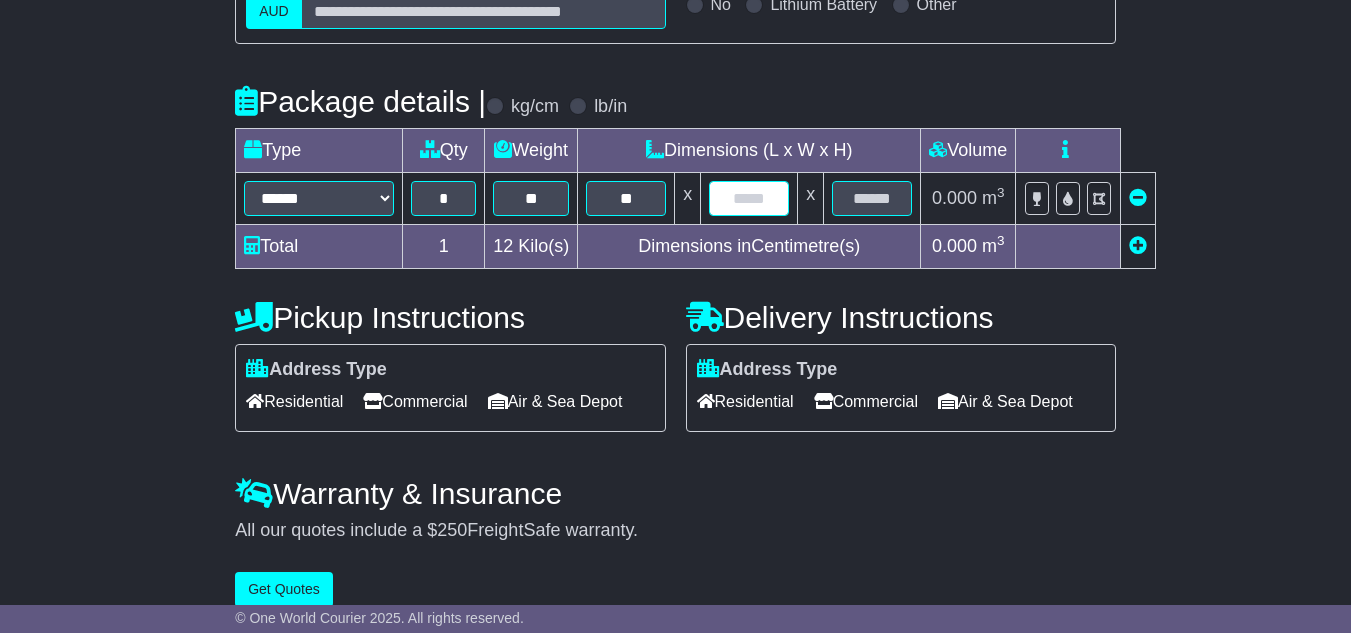 type on "*" 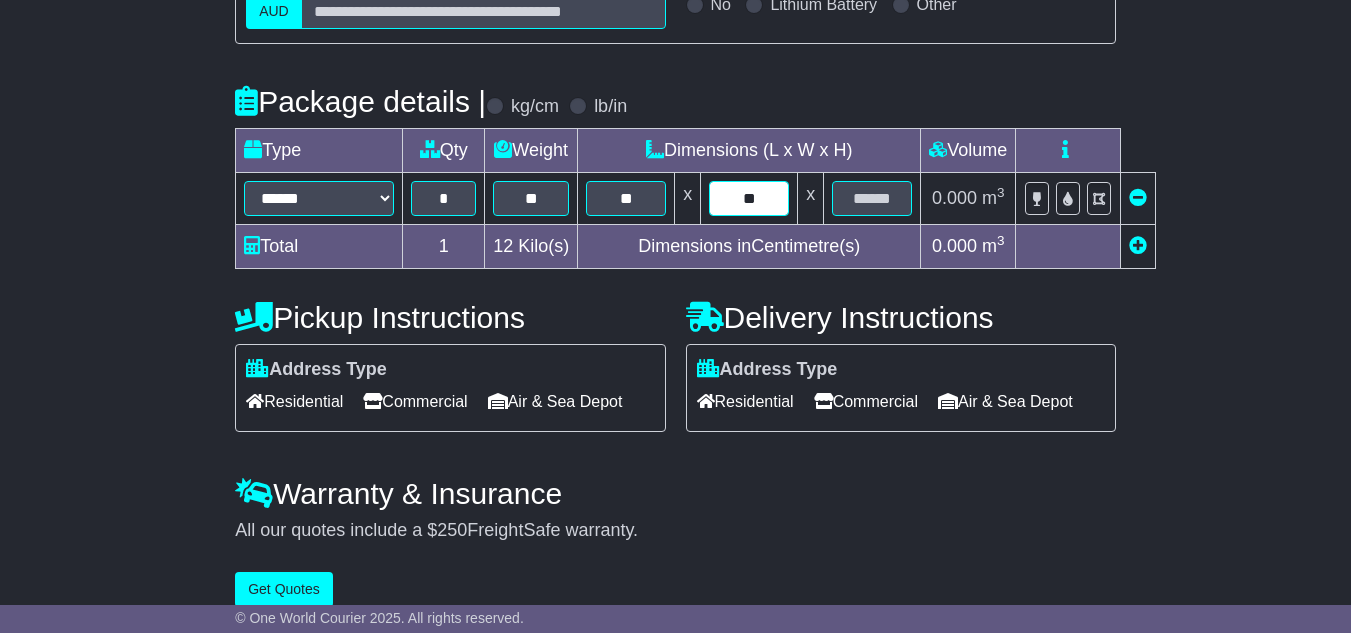 type on "**" 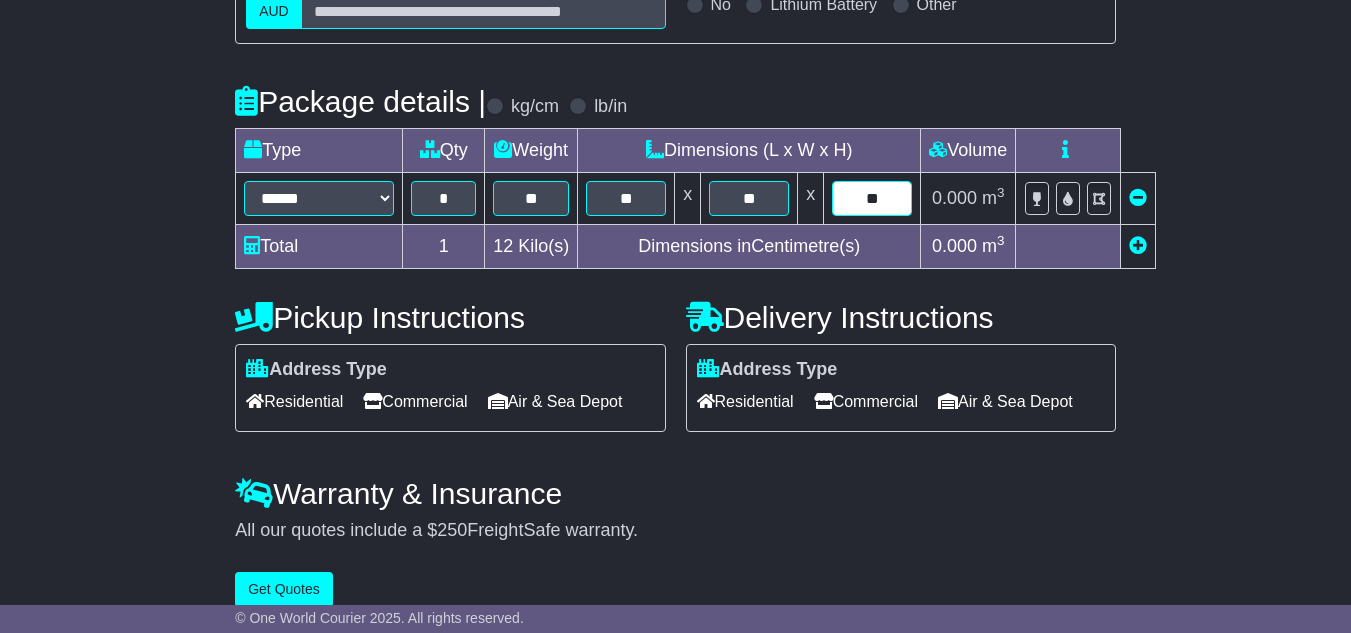 type on "**" 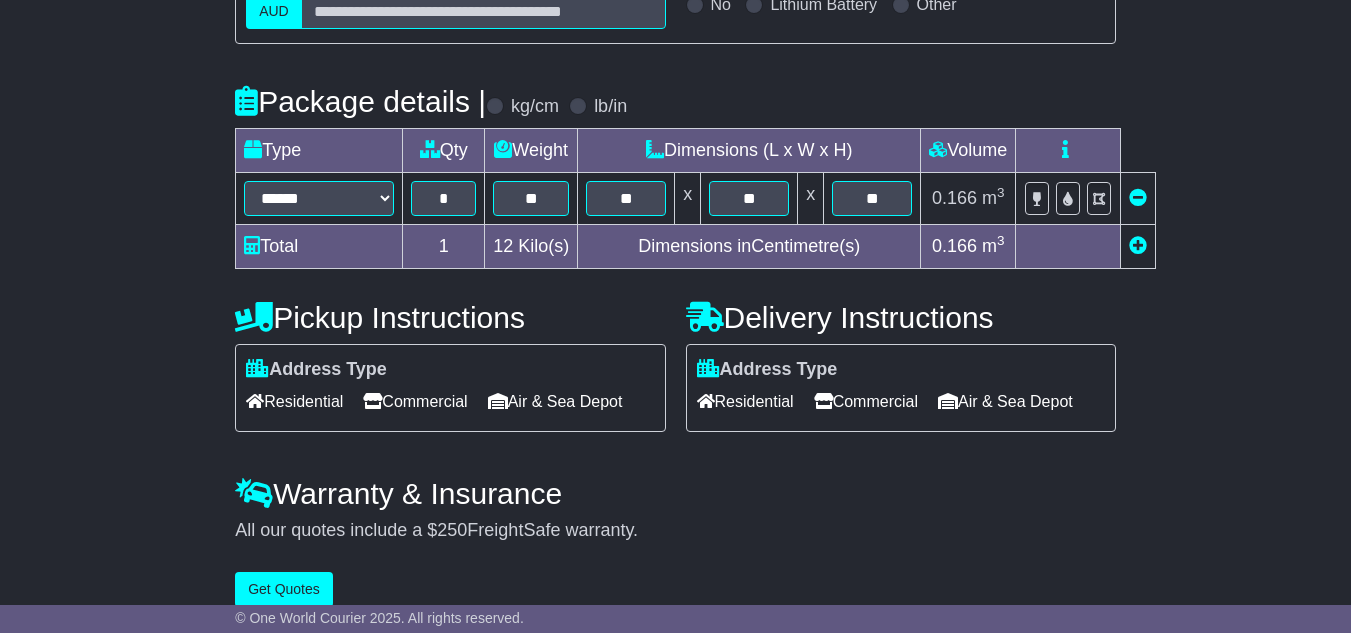 click on "**********" at bounding box center [675, 204] 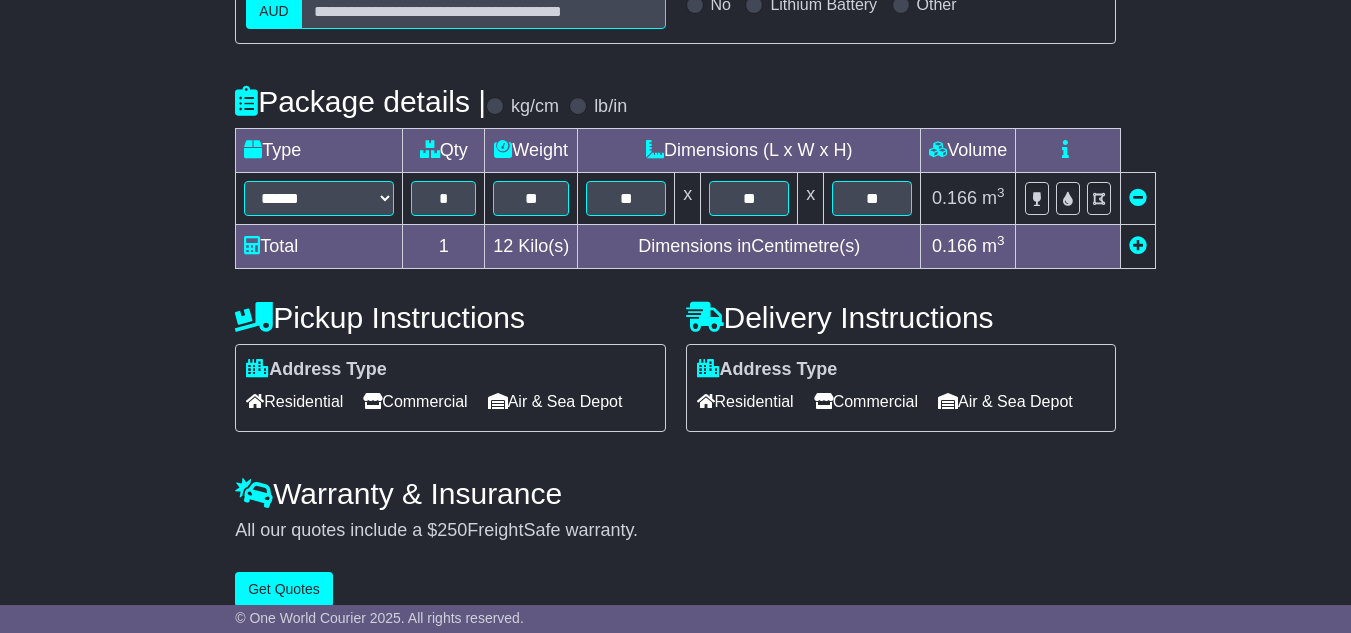 scroll, scrollTop: 491, scrollLeft: 0, axis: vertical 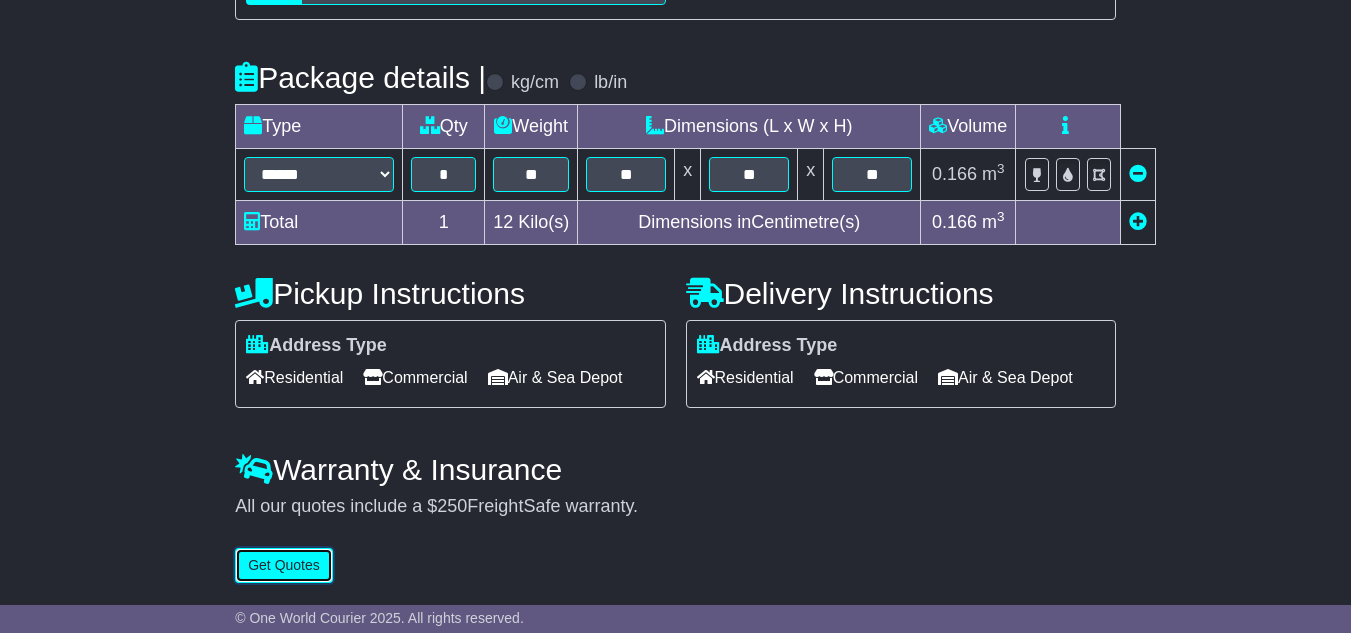 click on "Get Quotes" at bounding box center (284, 565) 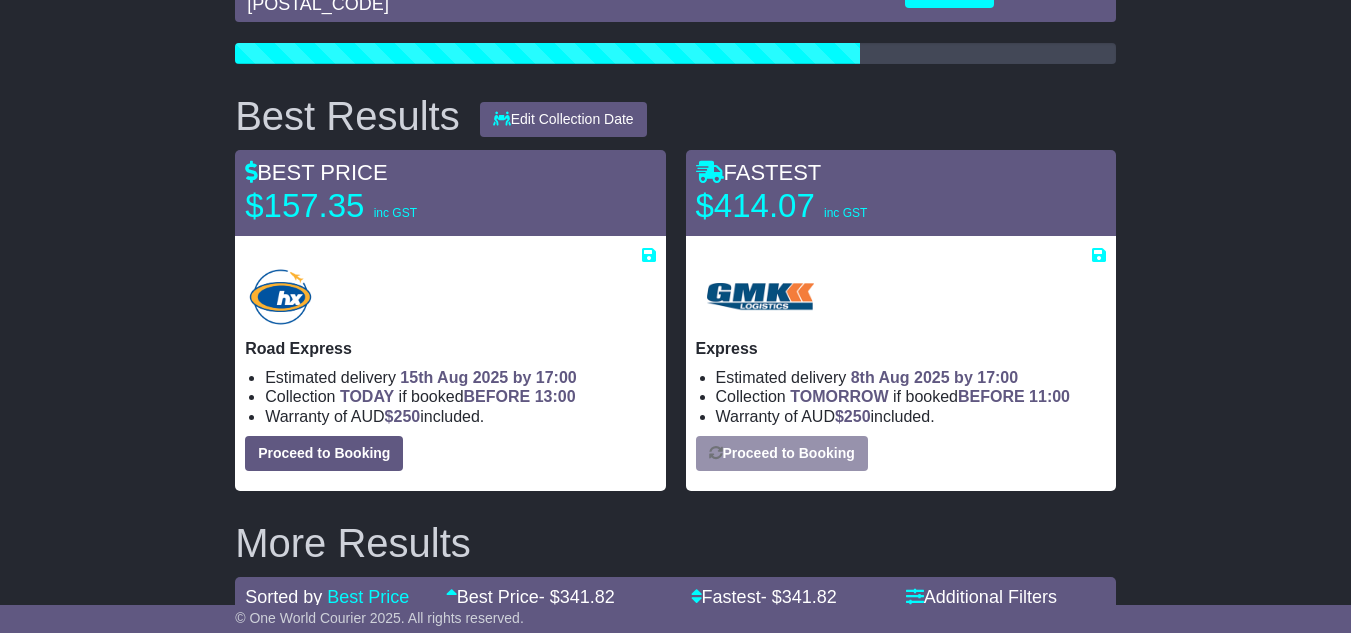 scroll, scrollTop: 244, scrollLeft: 0, axis: vertical 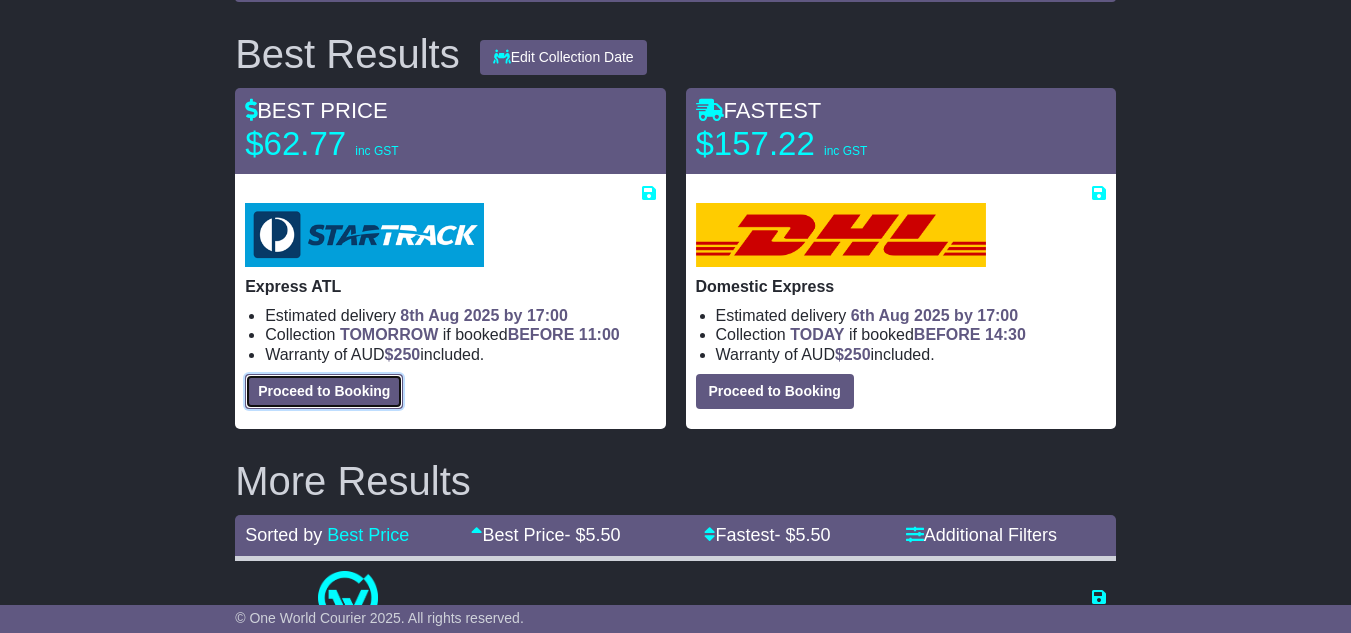 click on "Proceed to Booking" at bounding box center (324, 391) 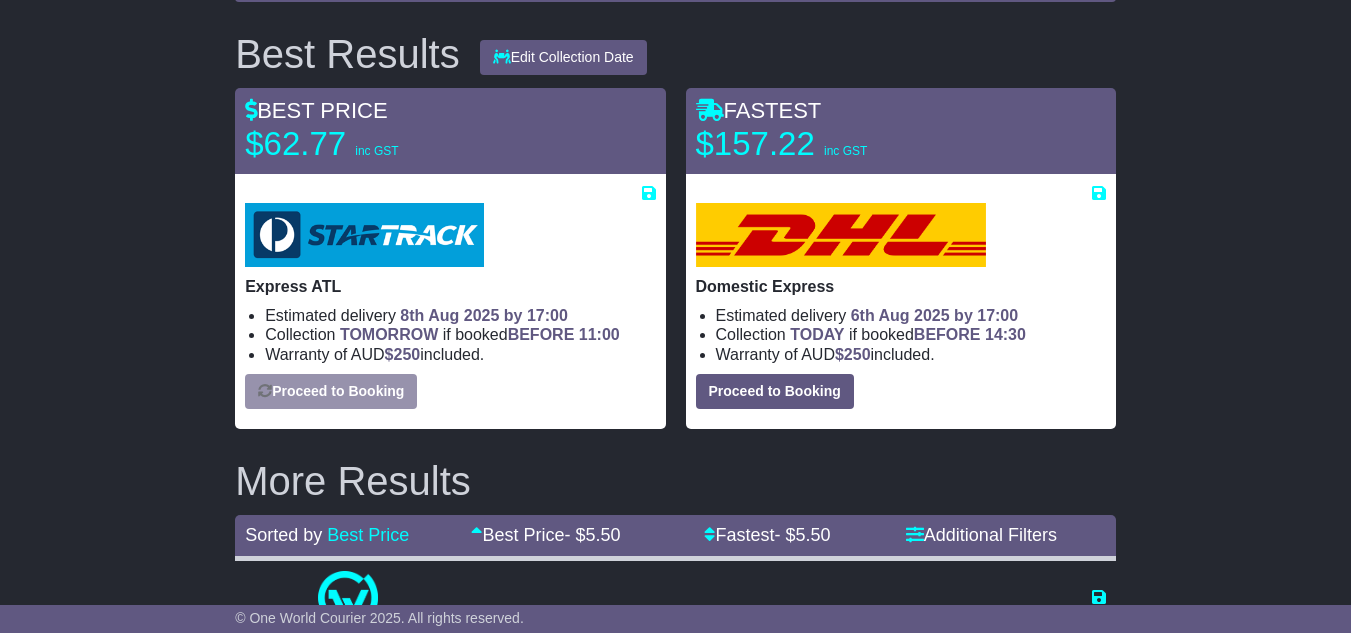 select on "**********" 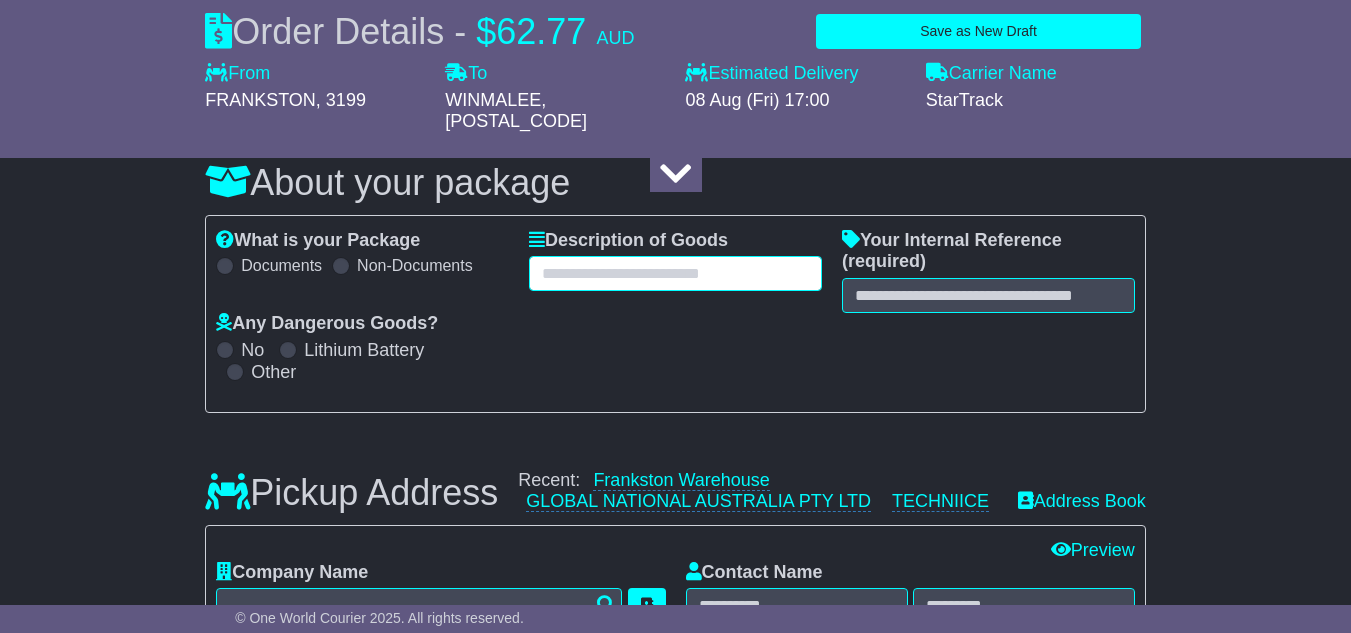 click at bounding box center [675, 273] 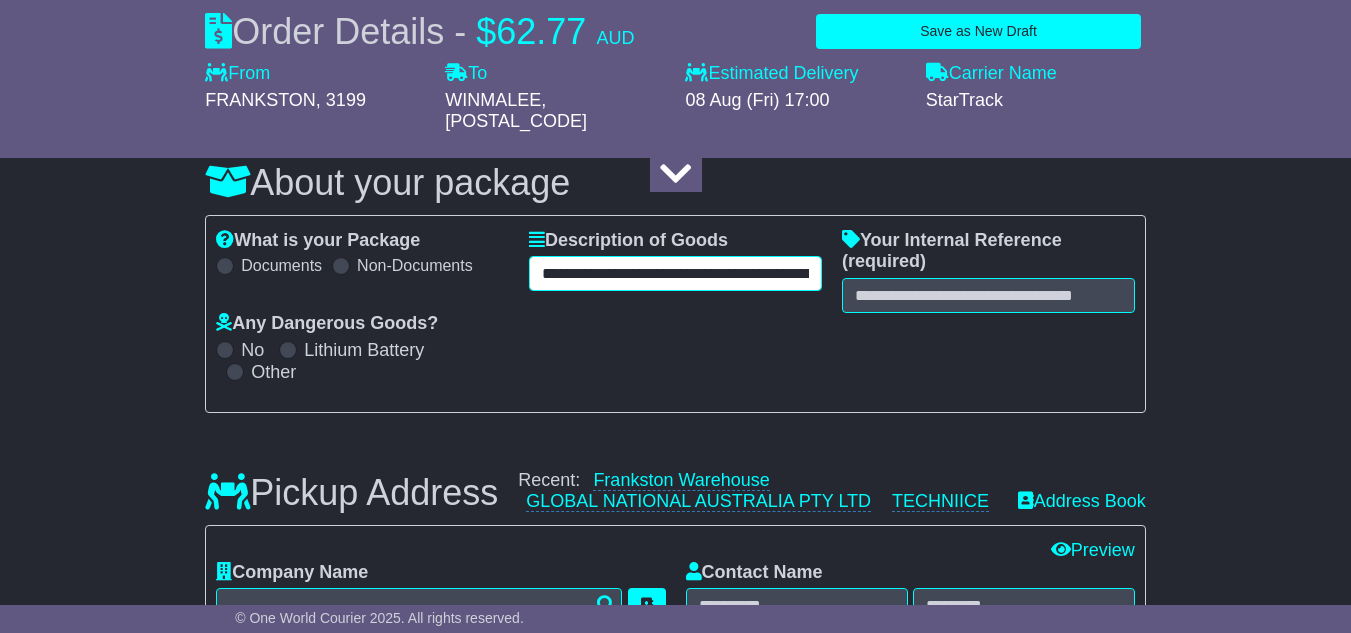 scroll, scrollTop: 0, scrollLeft: 230, axis: horizontal 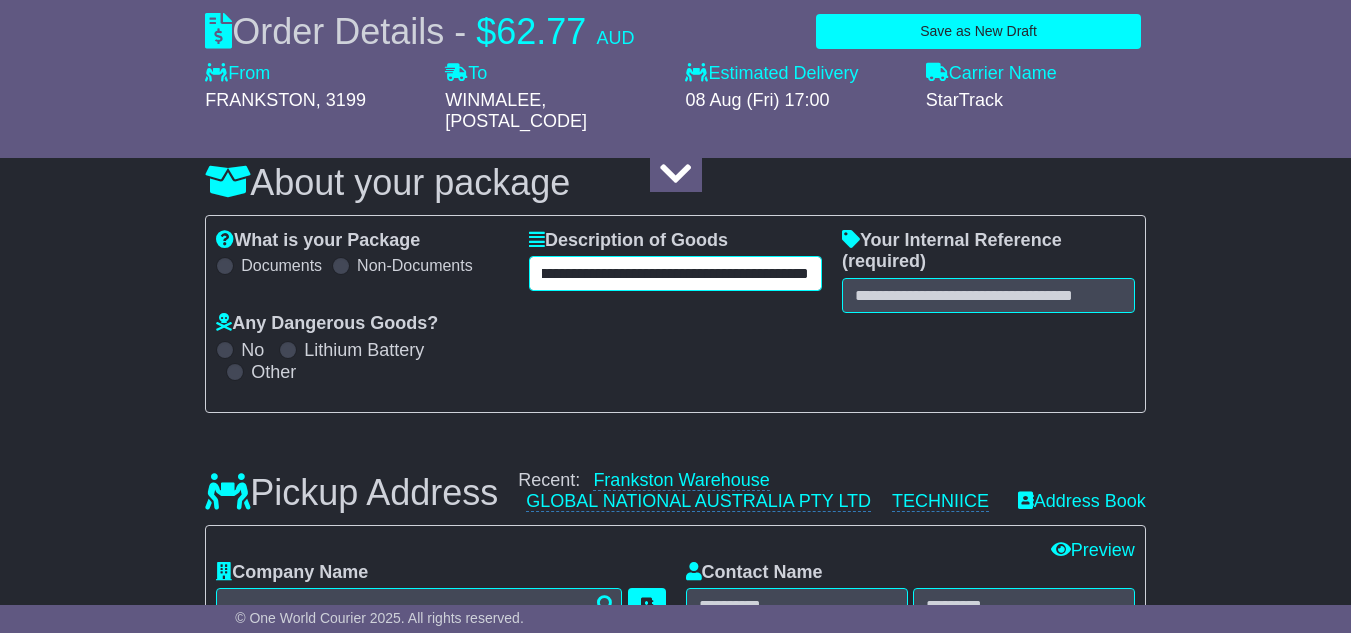 type on "**********" 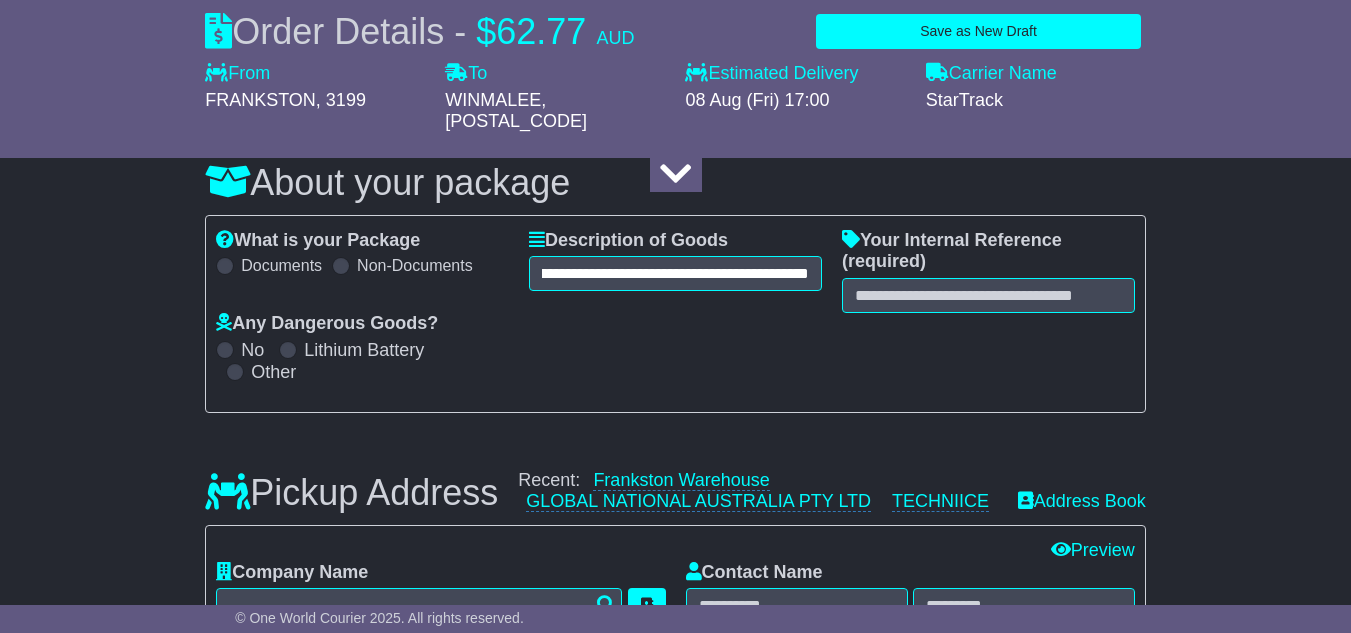 click on "**********" at bounding box center [675, 314] 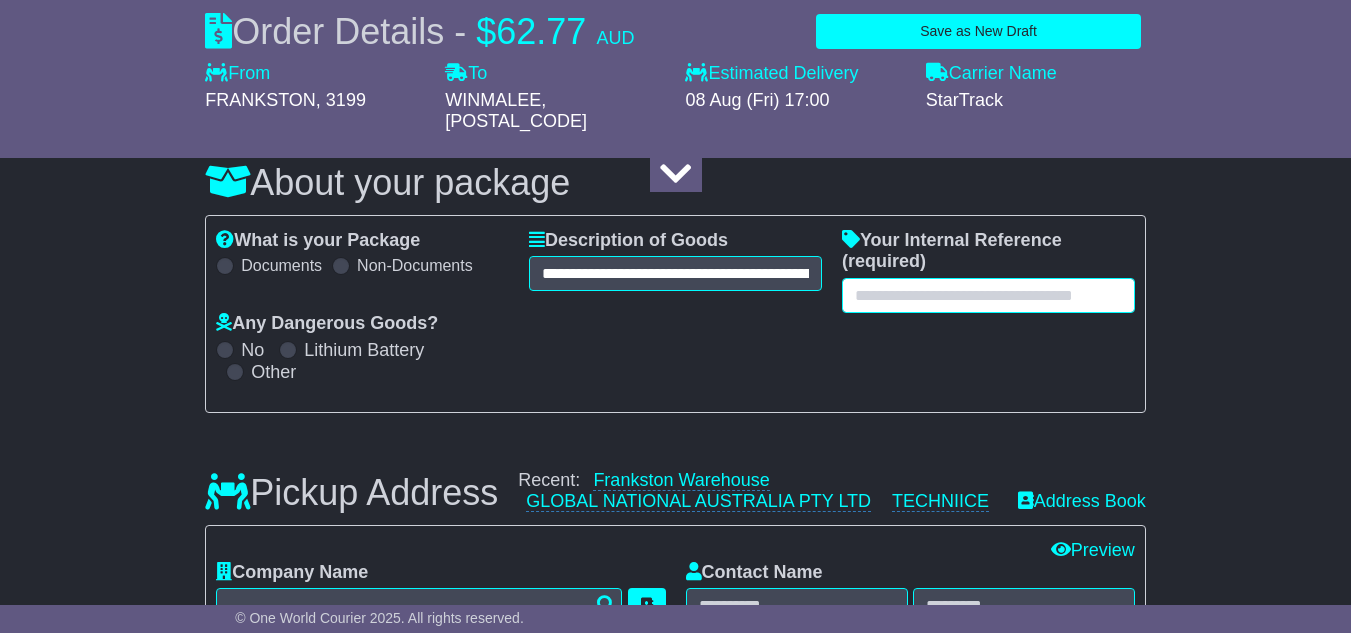 click at bounding box center (988, 295) 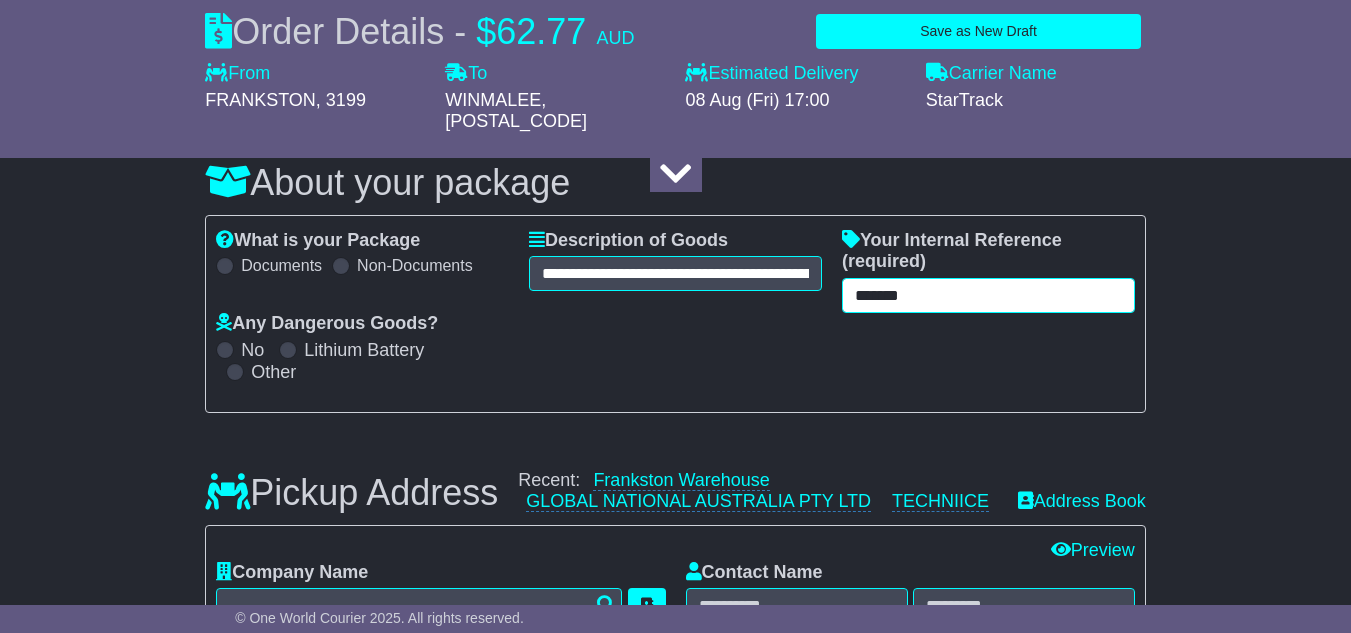 type on "*******" 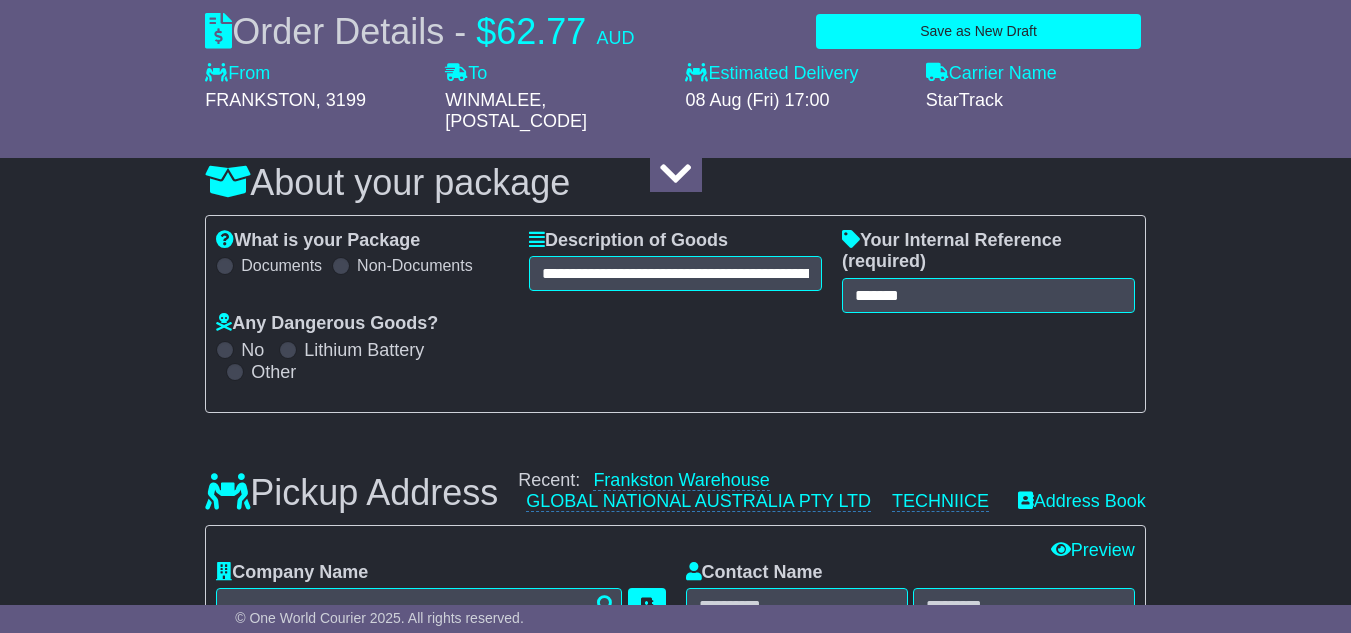 click on "**********" at bounding box center [675, 314] 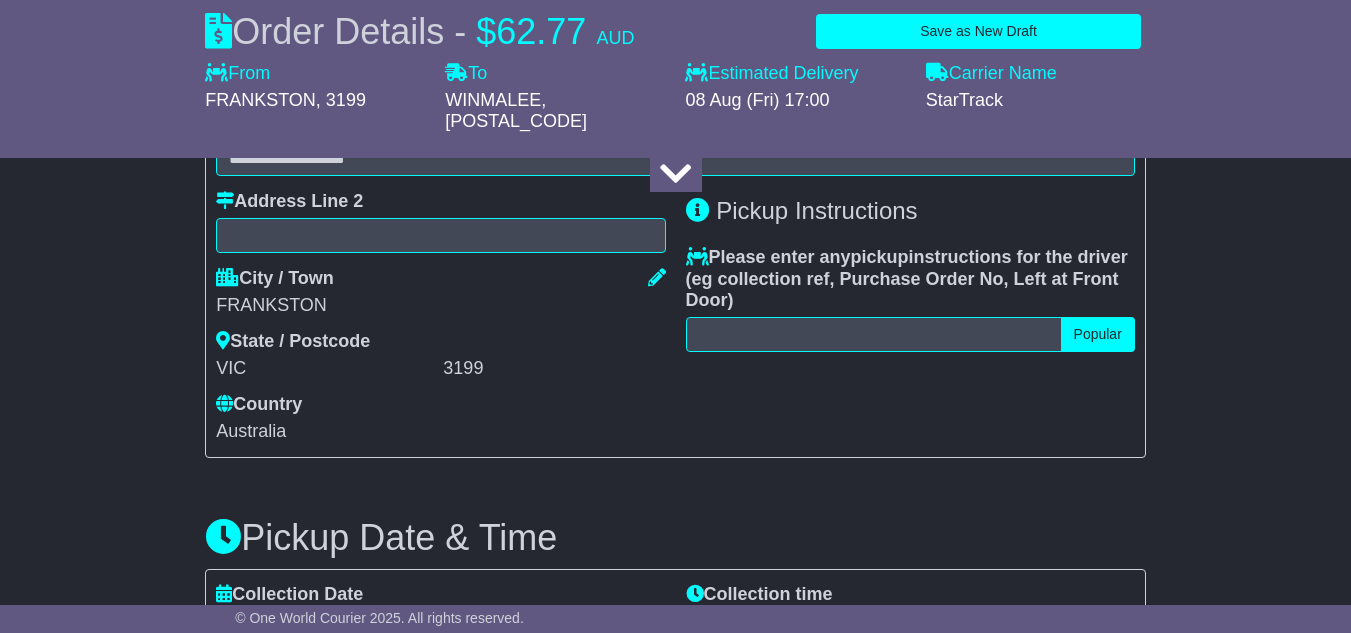 scroll, scrollTop: 644, scrollLeft: 0, axis: vertical 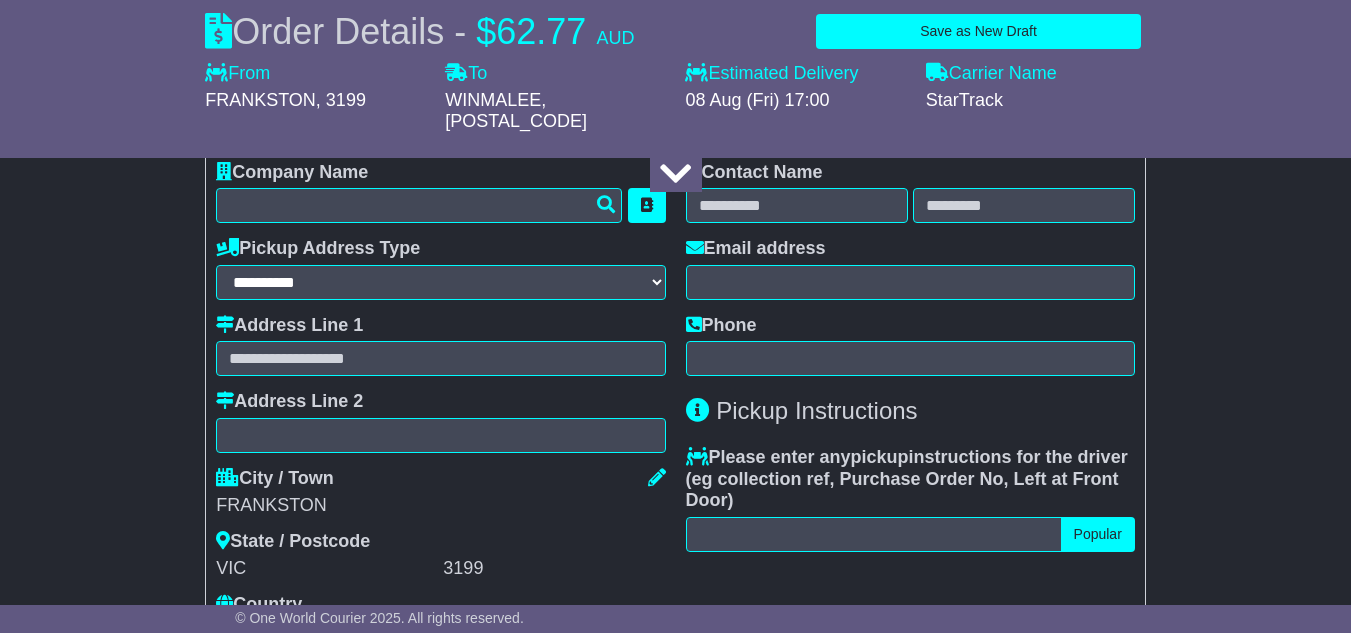 click on "**********" at bounding box center [440, 402] 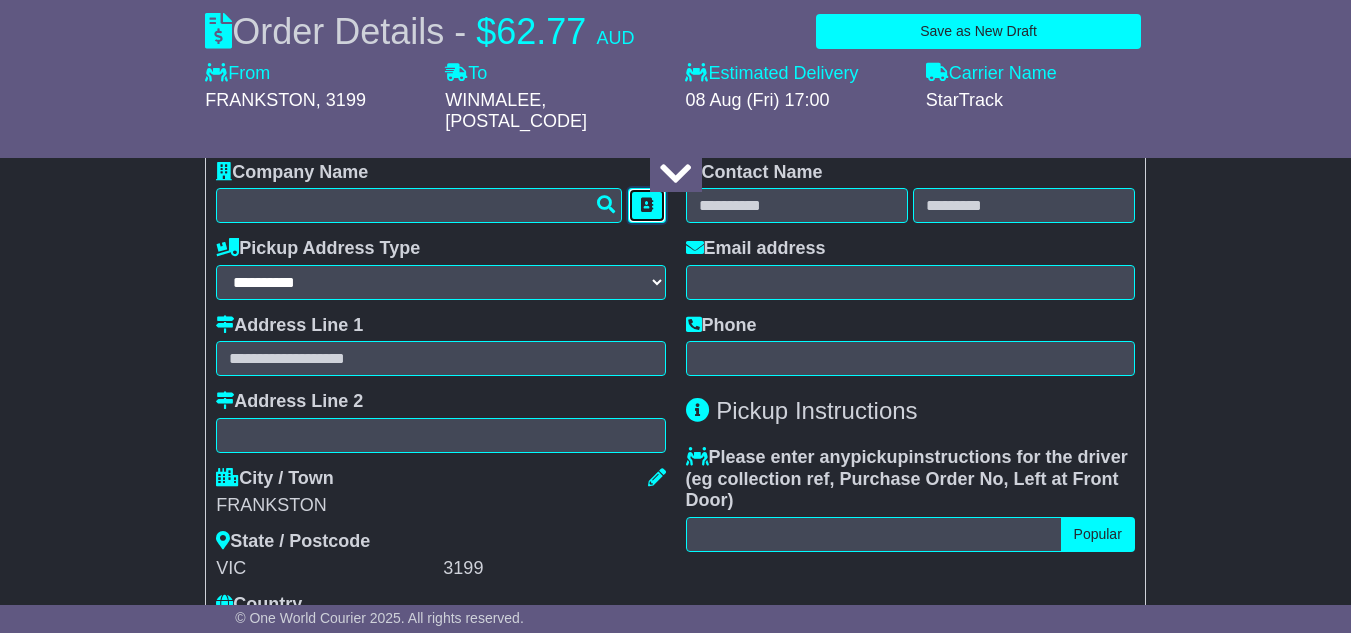 click at bounding box center [647, 205] 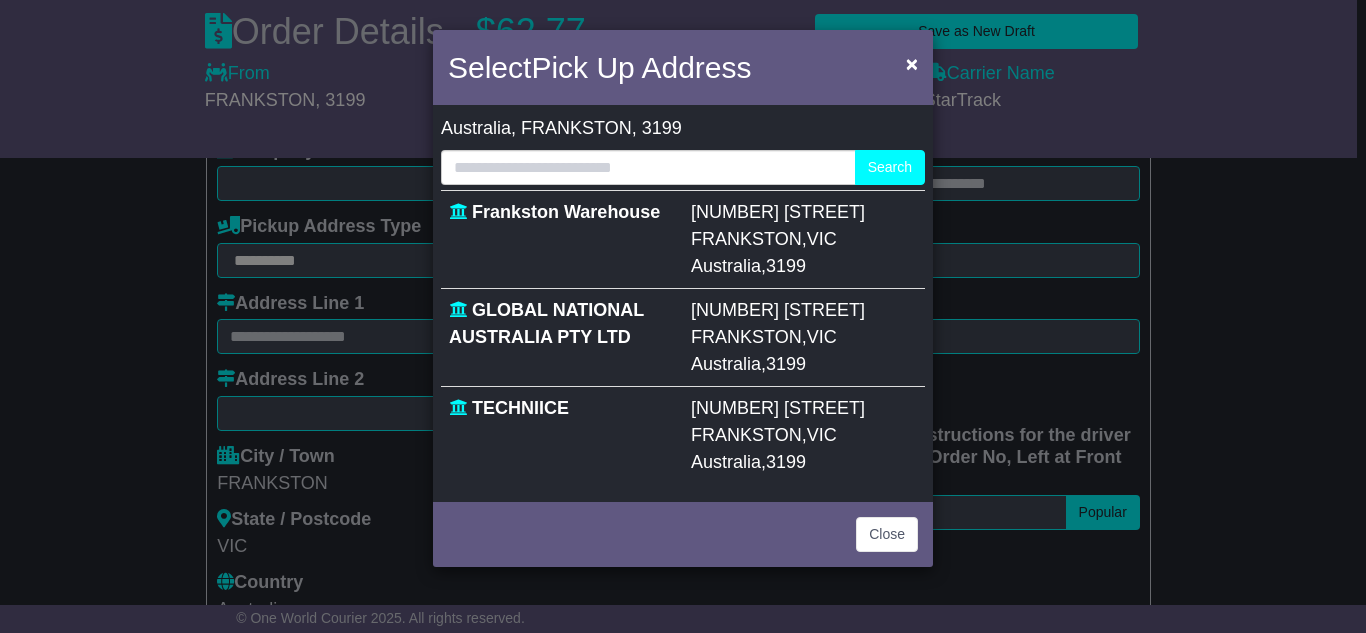 click on "[NUMBER] [STREET]
[CITY] ,  [STATE]
Australia ,  [POSTAL_CODE]" at bounding box center [804, 435] 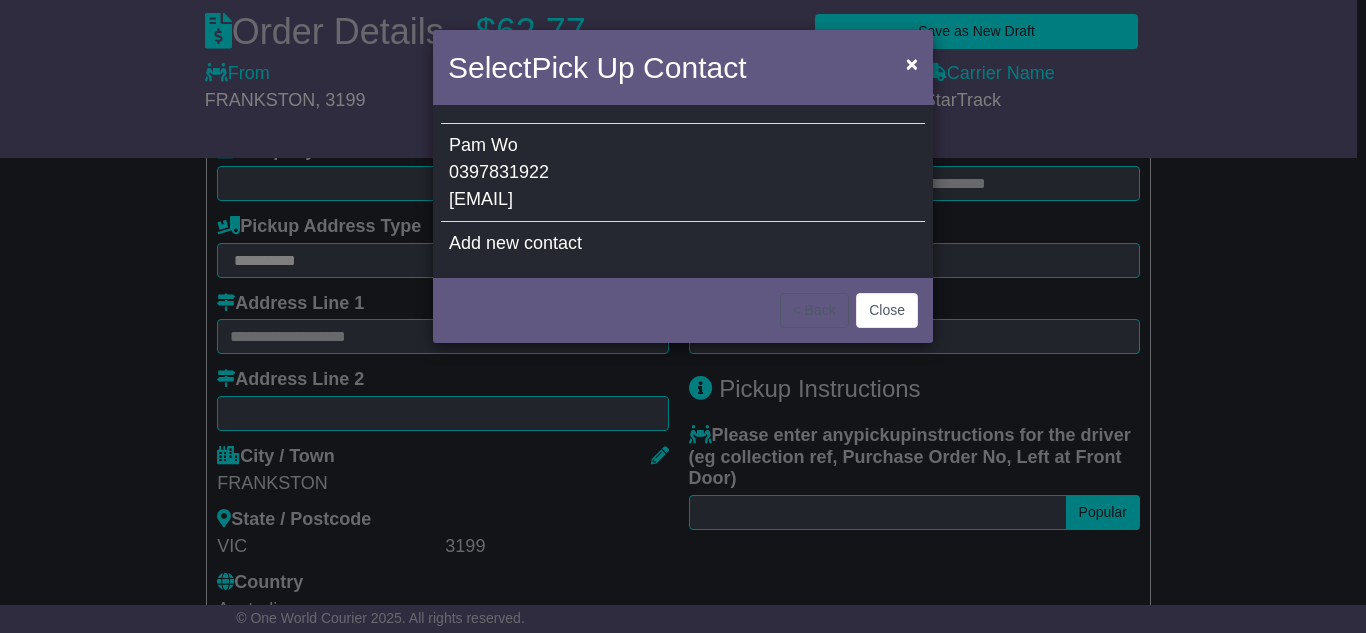 click on "[FIRST]   [LAST]
[PHONE]
[EMAIL]" at bounding box center (683, 173) 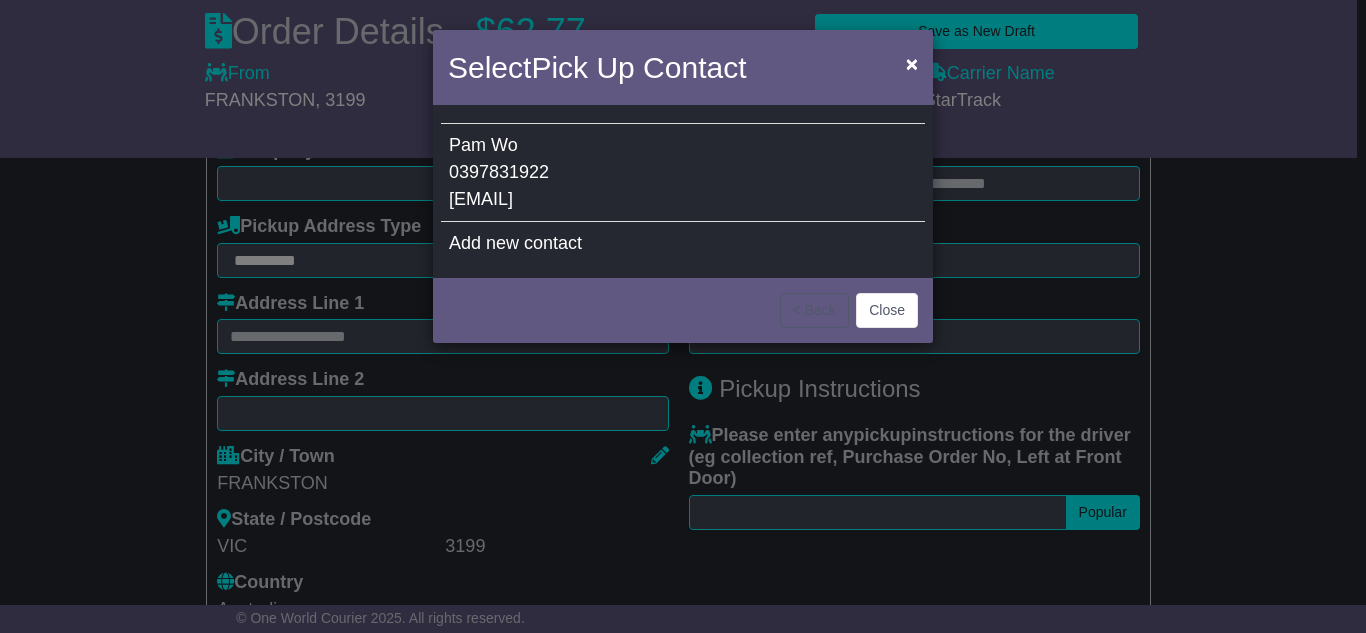 type on "*********" 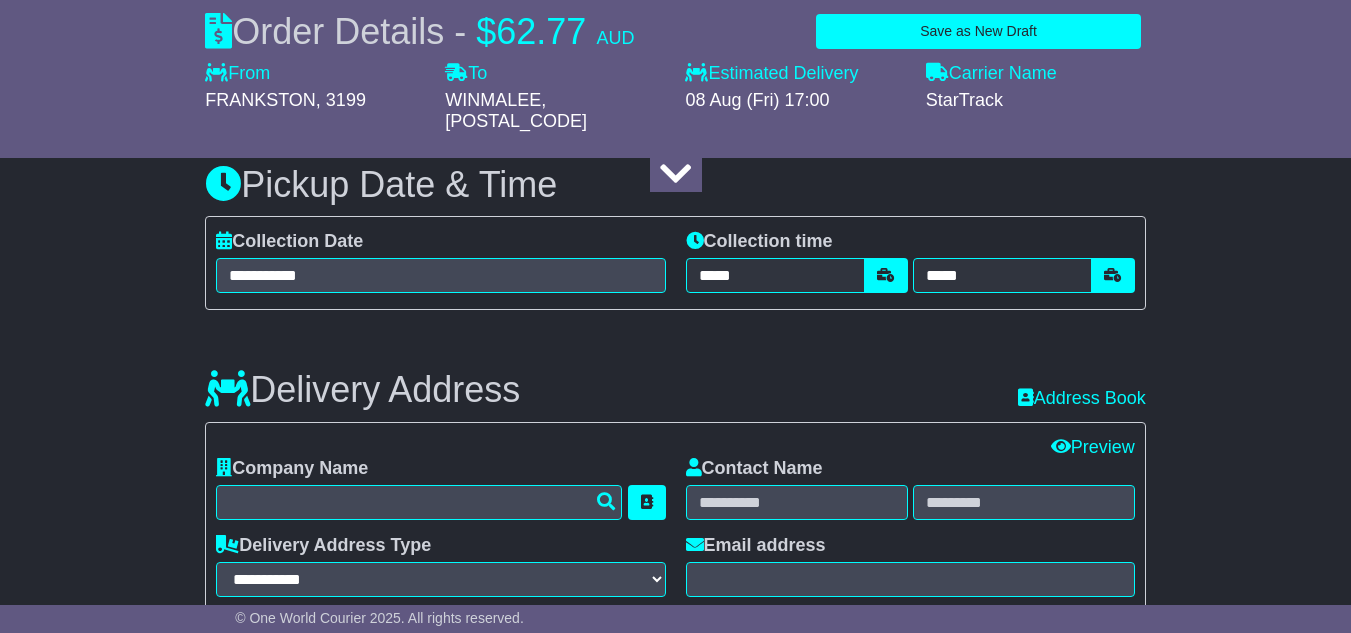 scroll, scrollTop: 1244, scrollLeft: 0, axis: vertical 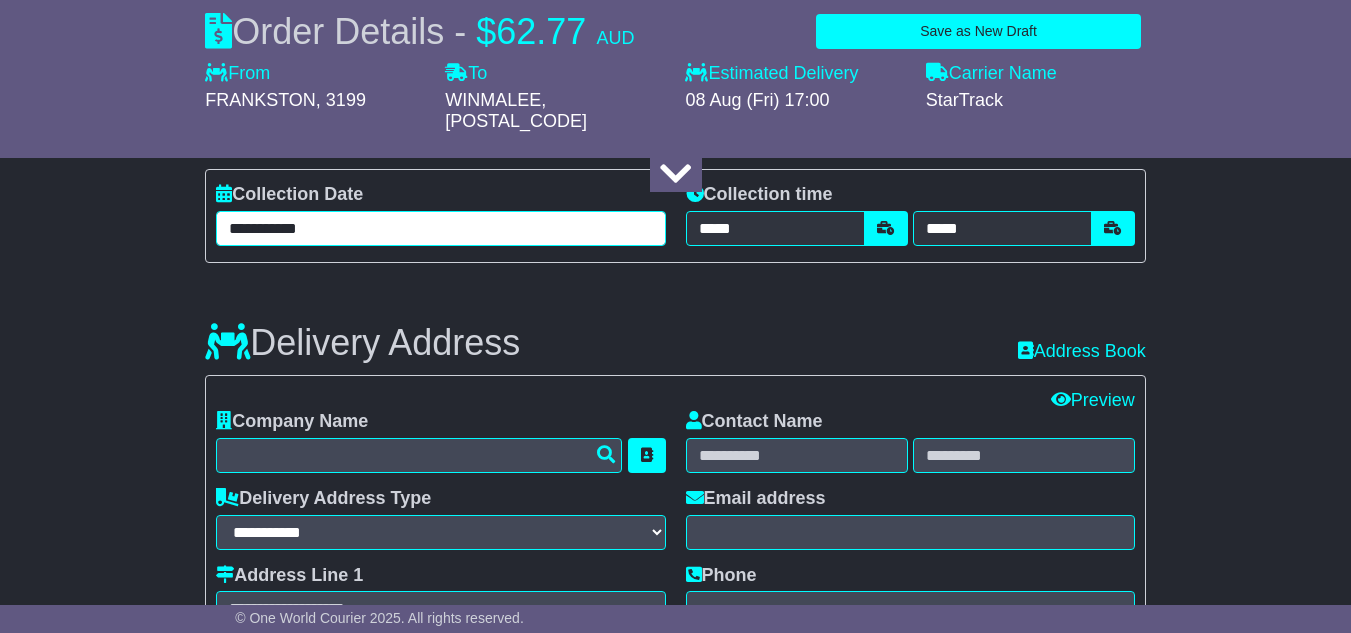 click on "**********" at bounding box center (440, 228) 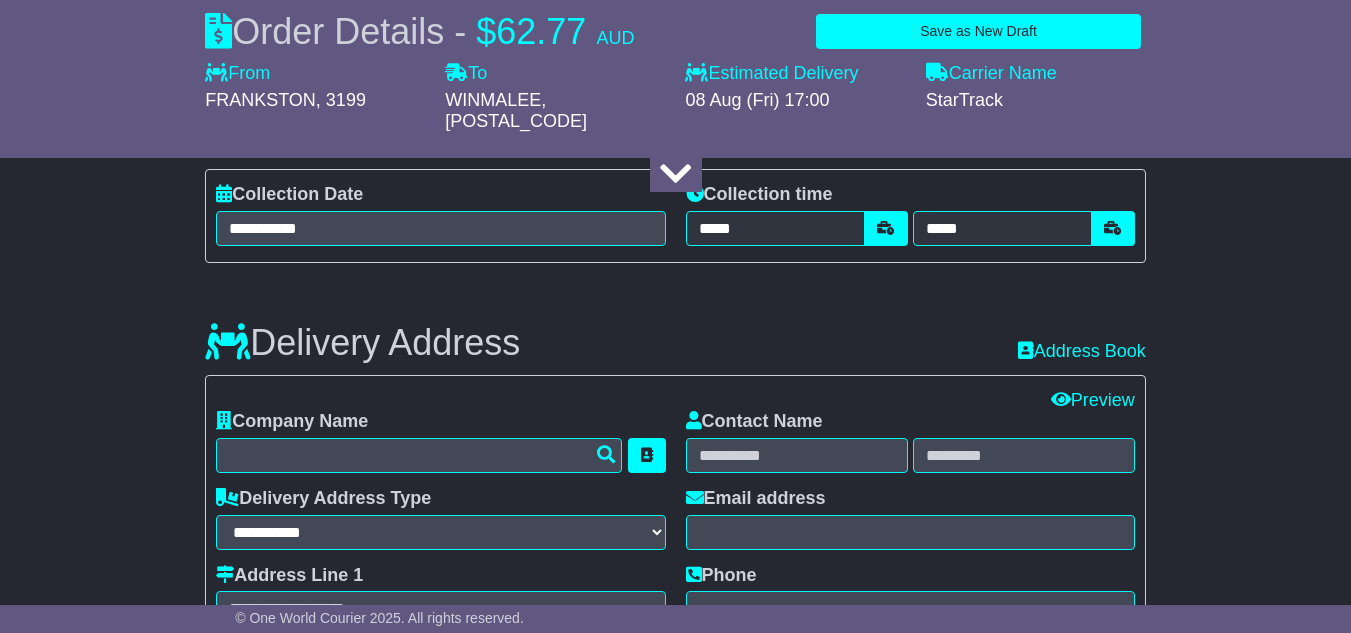 click on "Delivery Address
Recent:
Address Book" at bounding box center (675, 328) 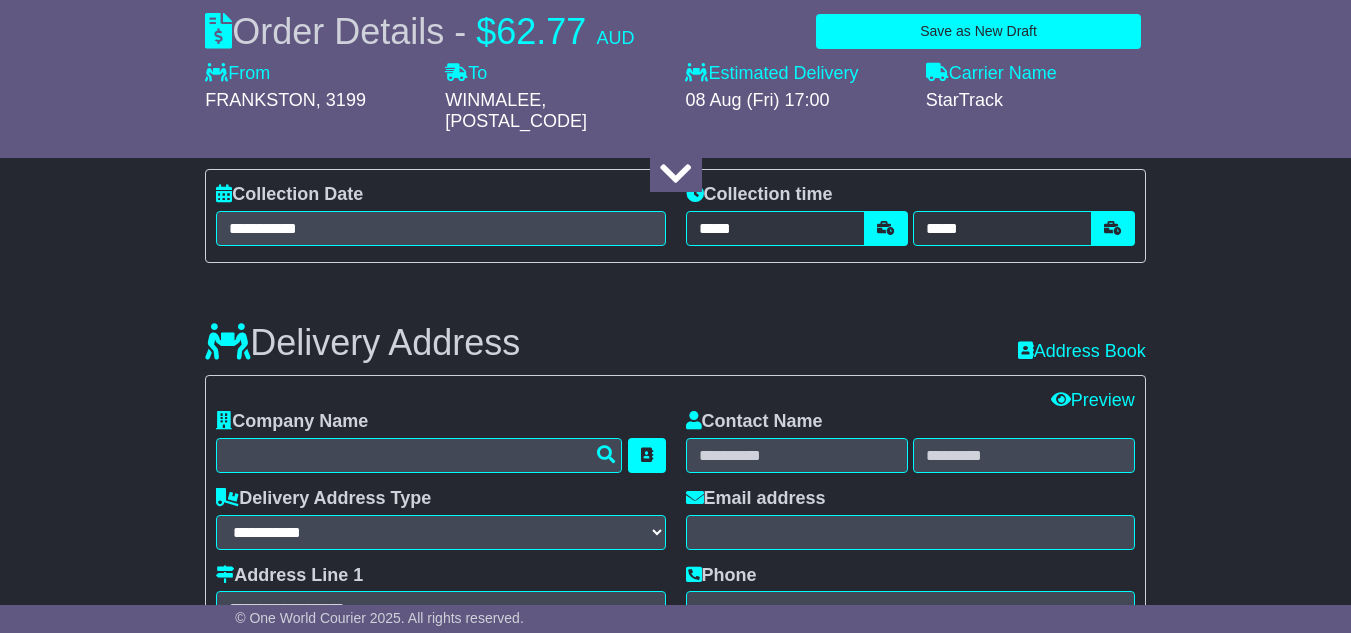 click on "*****
***** ***** ***** ***** ***** ***** ***** ***** ***** ***** ***** ***** ***** ***** ***** ***** ***** ***** ***** ***** ***** ***** ***** ***** ***** ***** ***** ***** ***** ***** ***** ***** ***** ***** ***** ***** ***** ***** ***** ***** ***** ***** ***** ***** ***** ***** ***** ***** ***** ***** ***** ***** ***** ***** ***** ***** ***** ***** ***** ***** ***** ***** ***** ***** ***** ***** ***** ***** ***** ***** ***** *****" at bounding box center [797, 230] 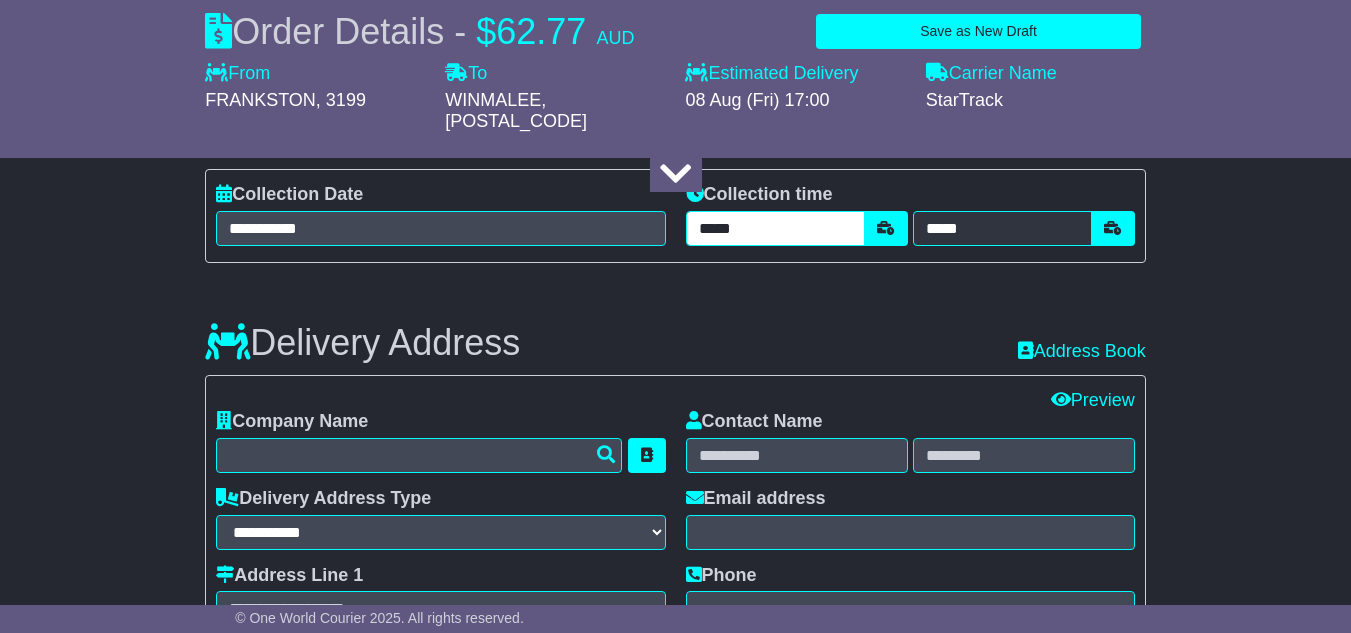 click on "*****" at bounding box center (775, 228) 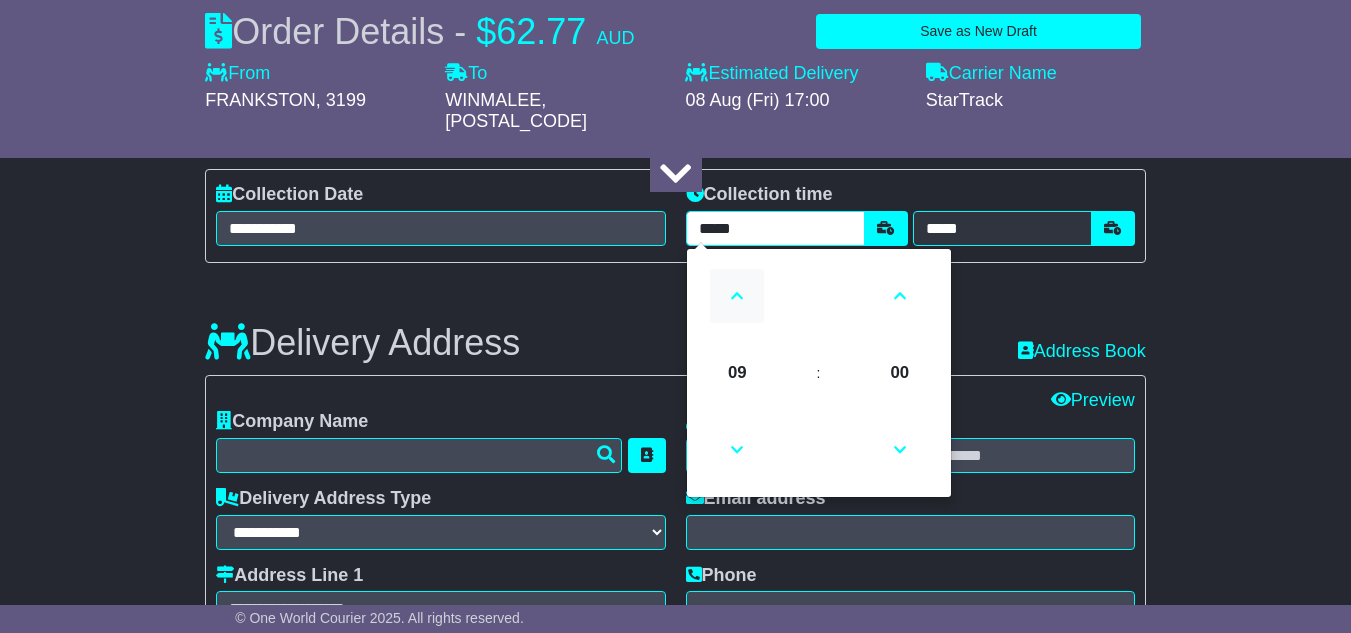 click at bounding box center [737, 296] 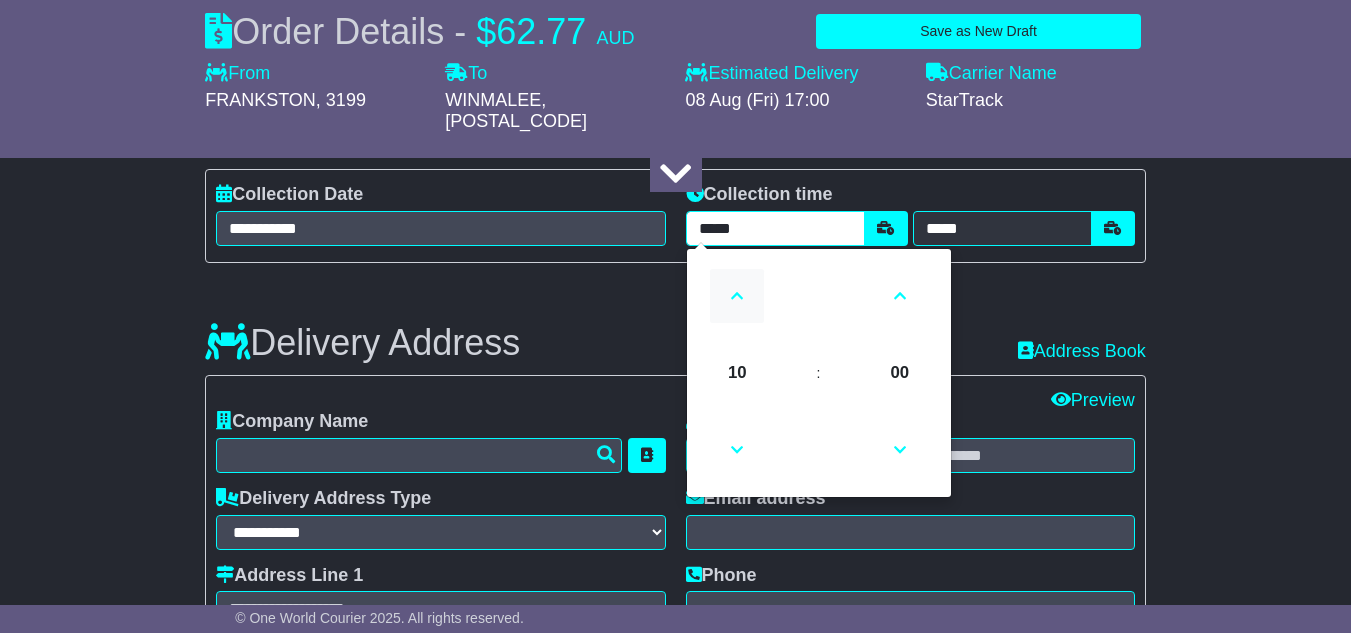 click at bounding box center (737, 296) 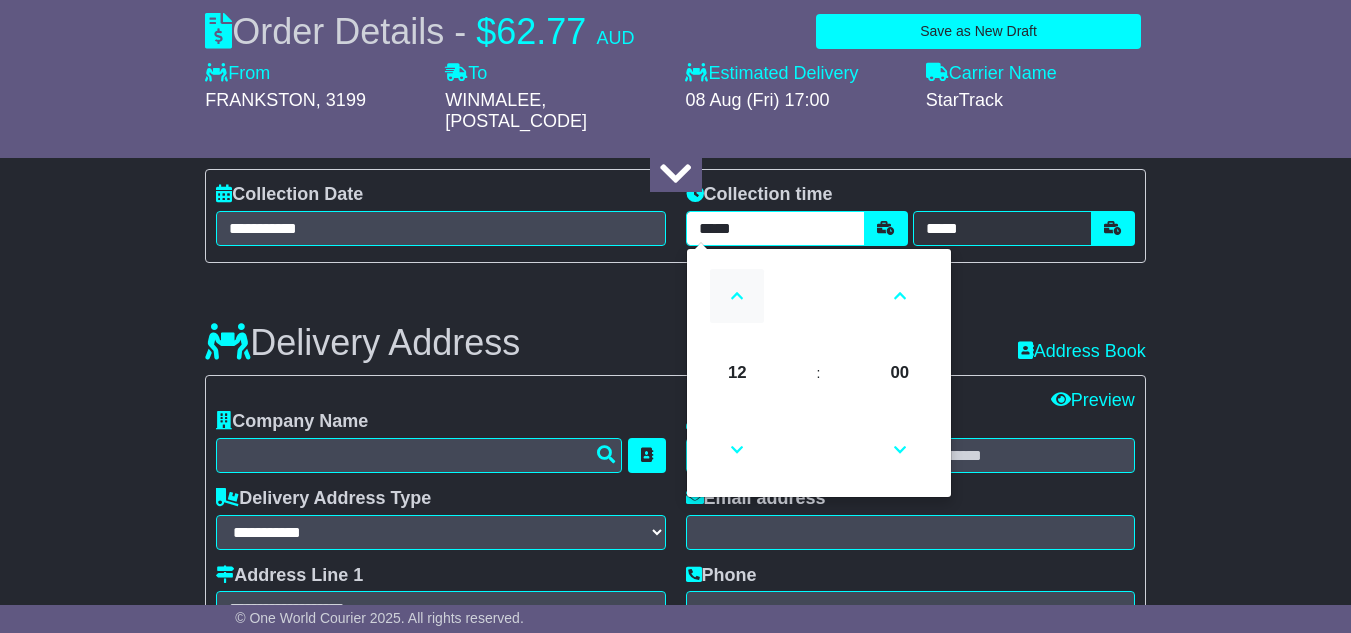 click at bounding box center (737, 296) 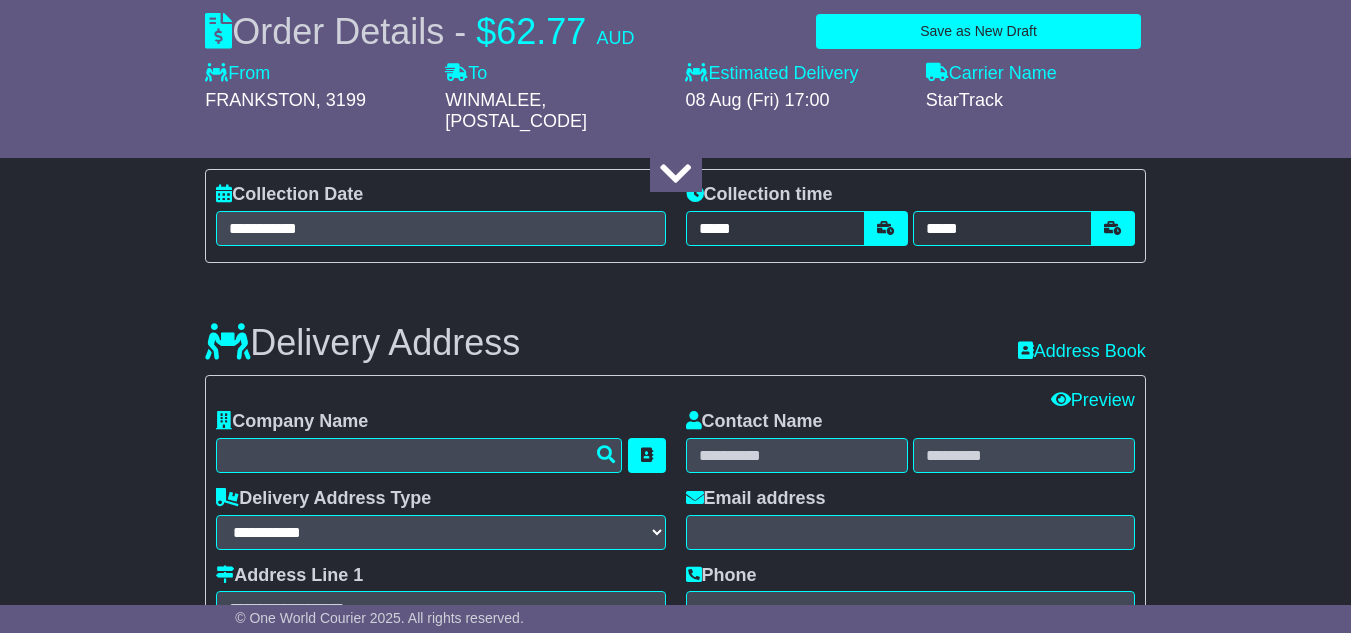 click on "Delivery Address
Recent:
Address Book" at bounding box center [675, 328] 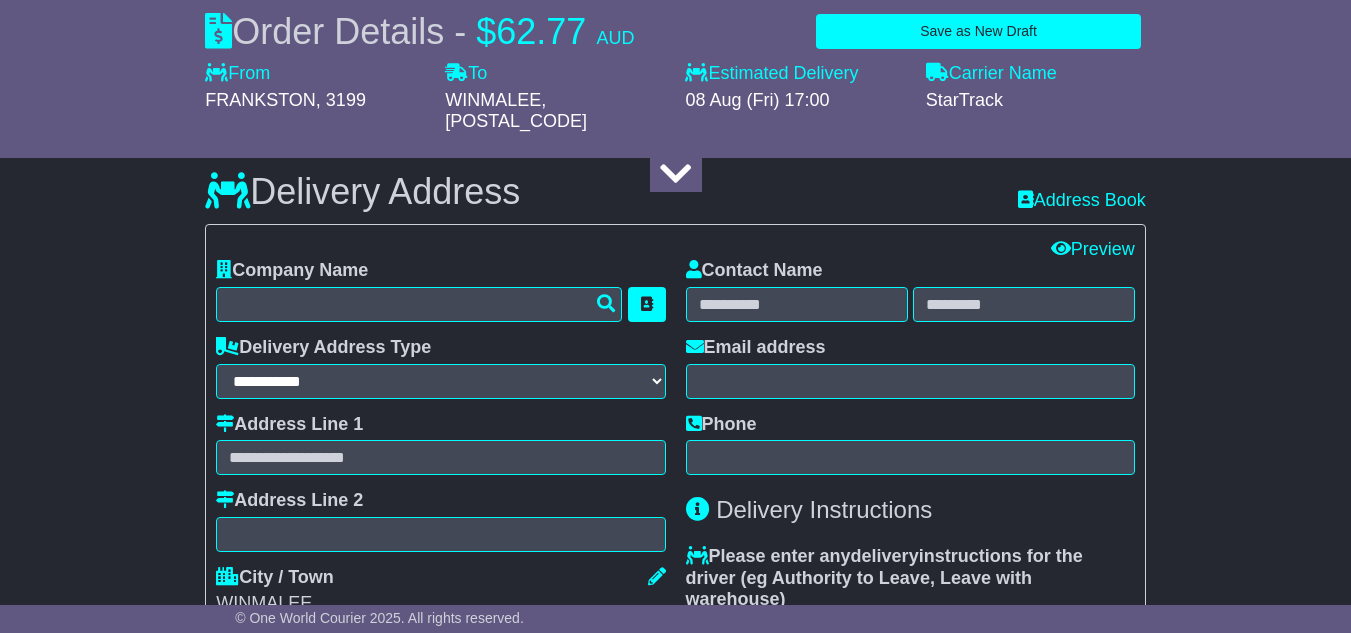 scroll, scrollTop: 1444, scrollLeft: 0, axis: vertical 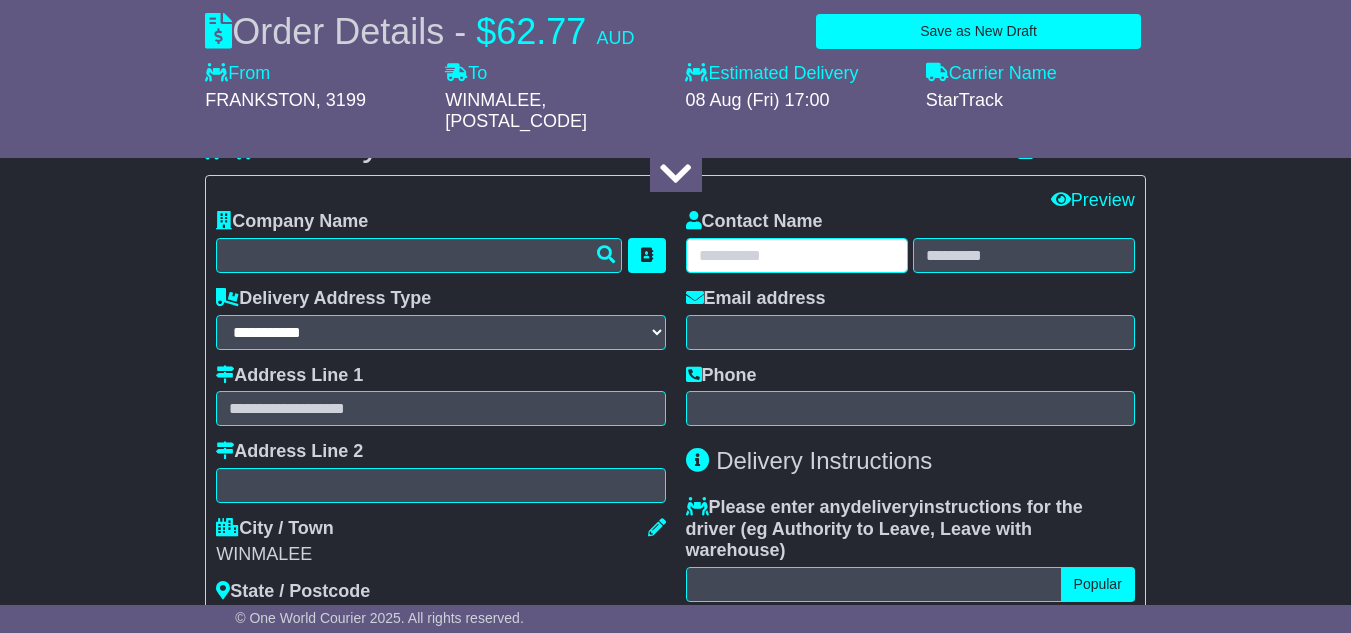 click at bounding box center (797, 255) 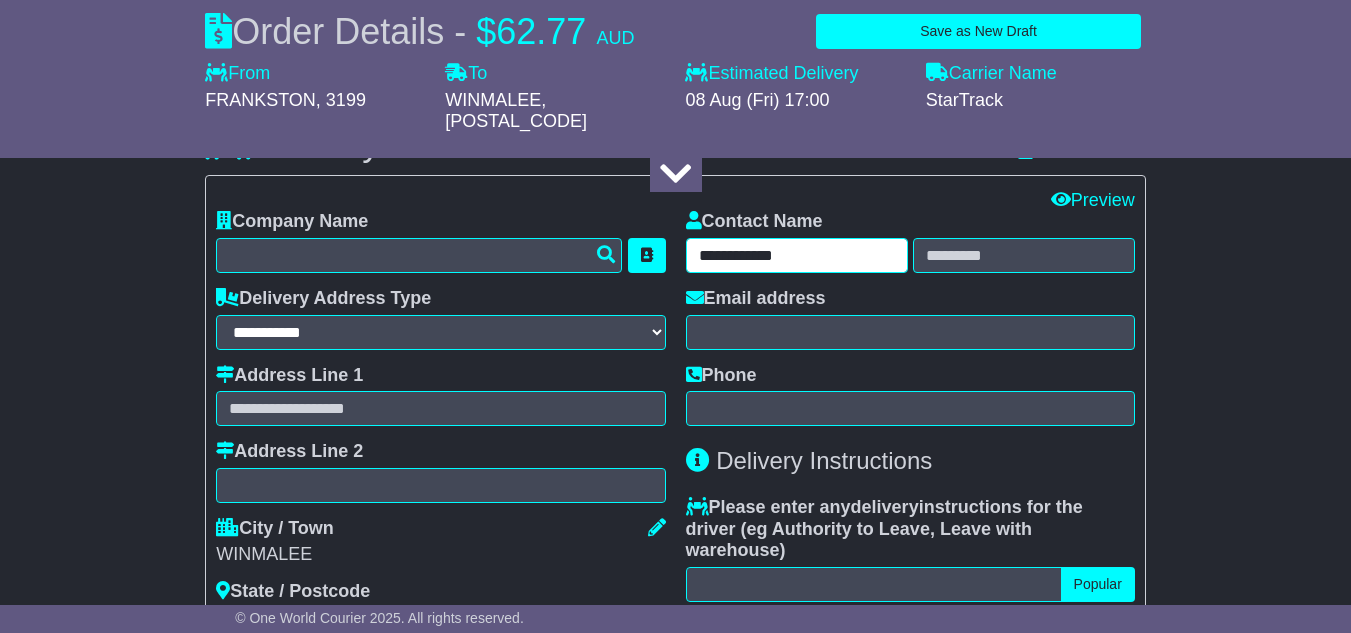 click on "**********" at bounding box center [797, 255] 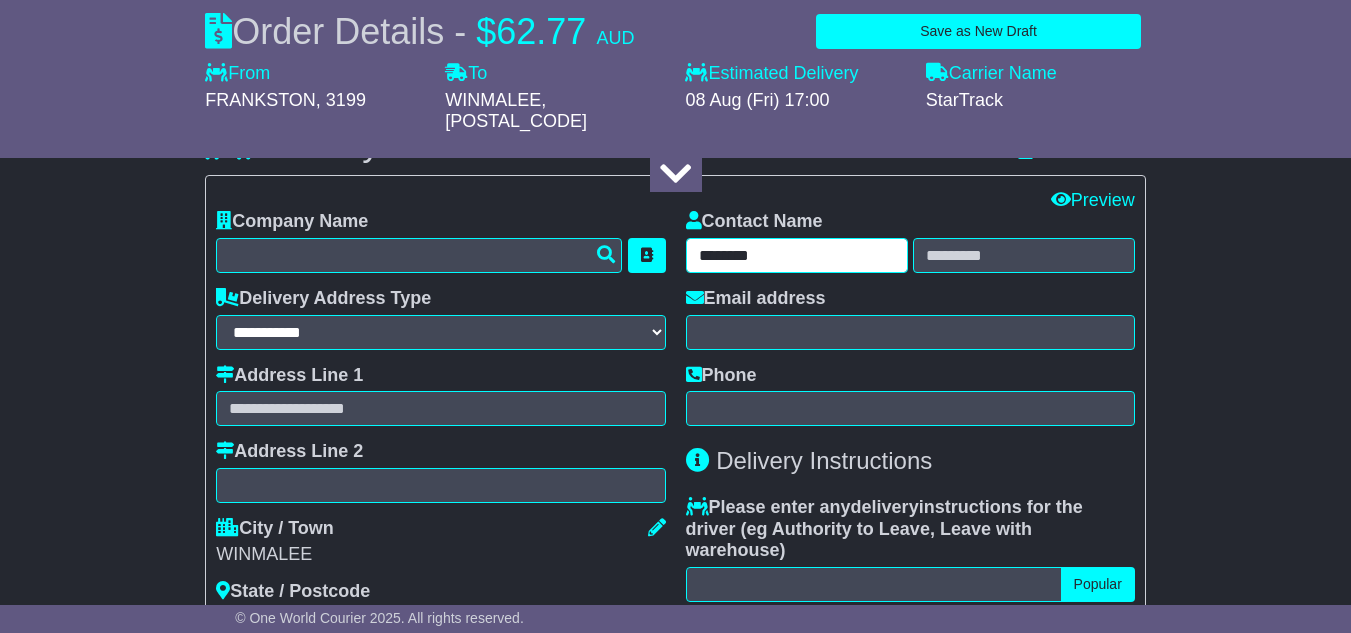 type on "*******" 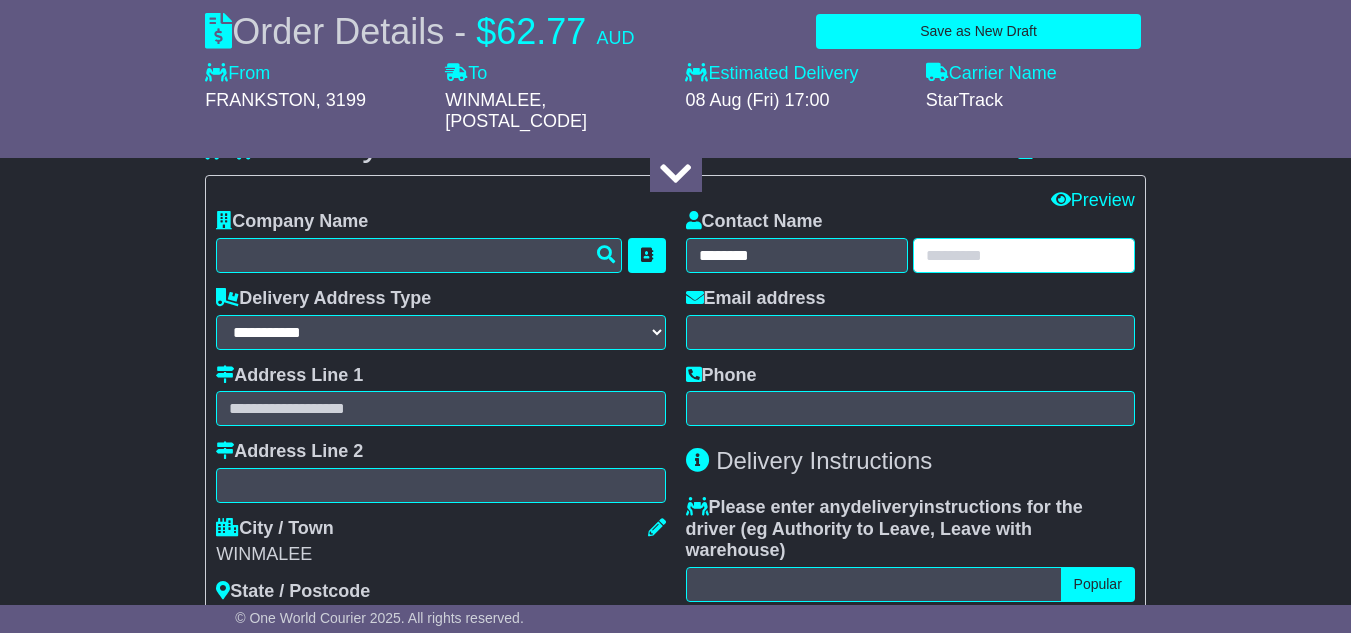 click at bounding box center (1024, 255) 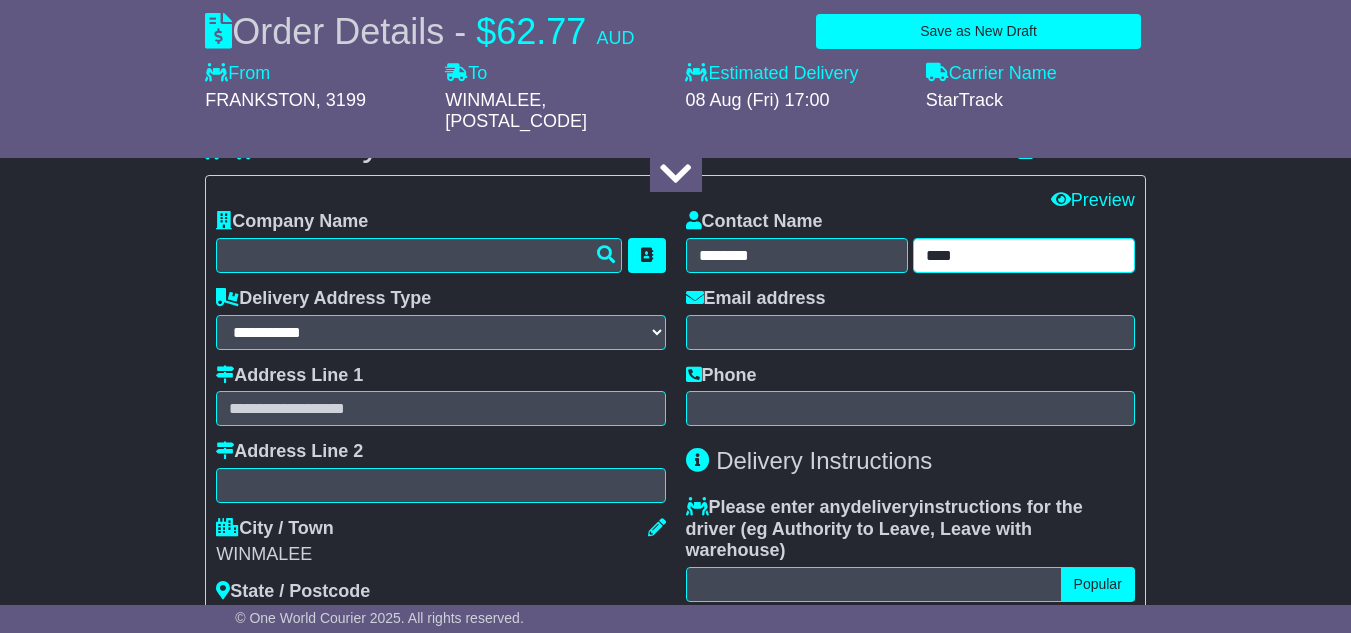 type on "****" 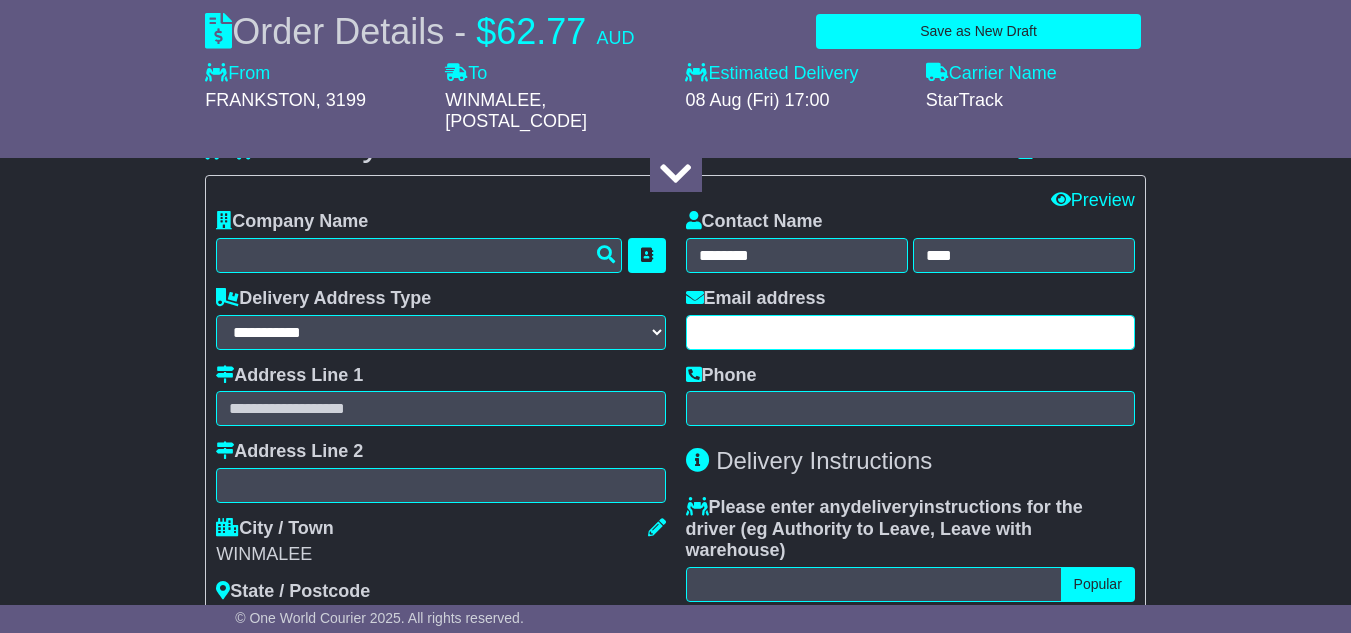 click at bounding box center [910, 332] 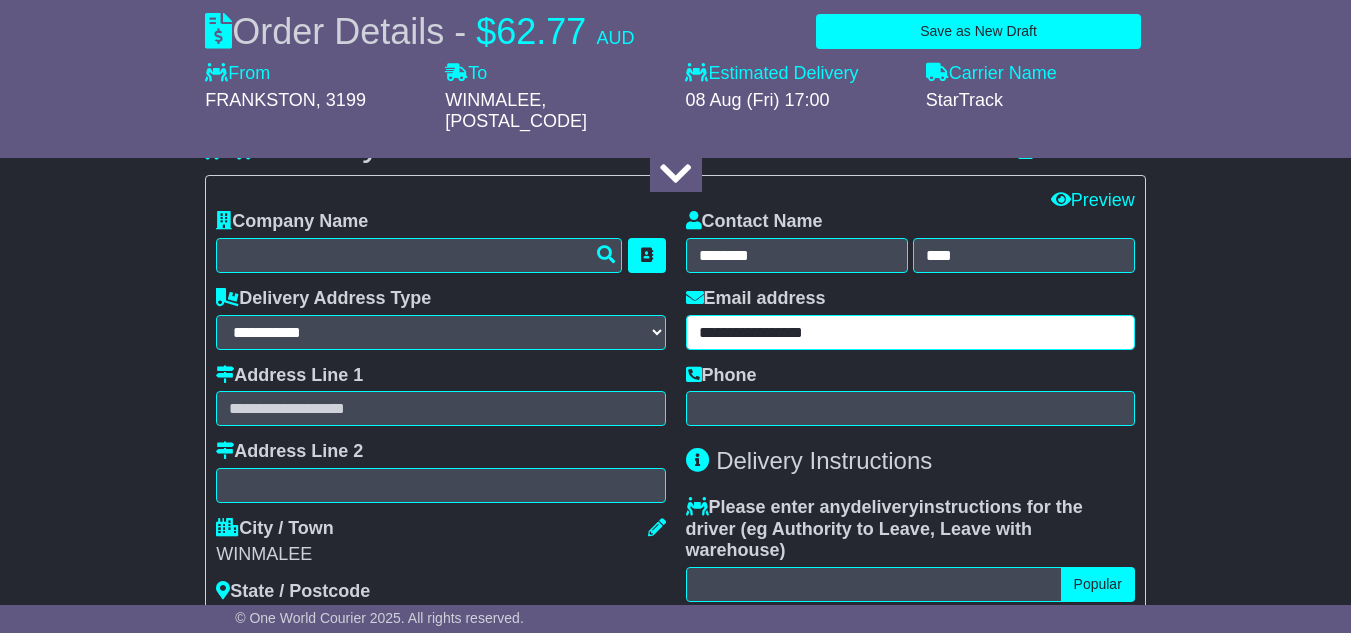 type on "**********" 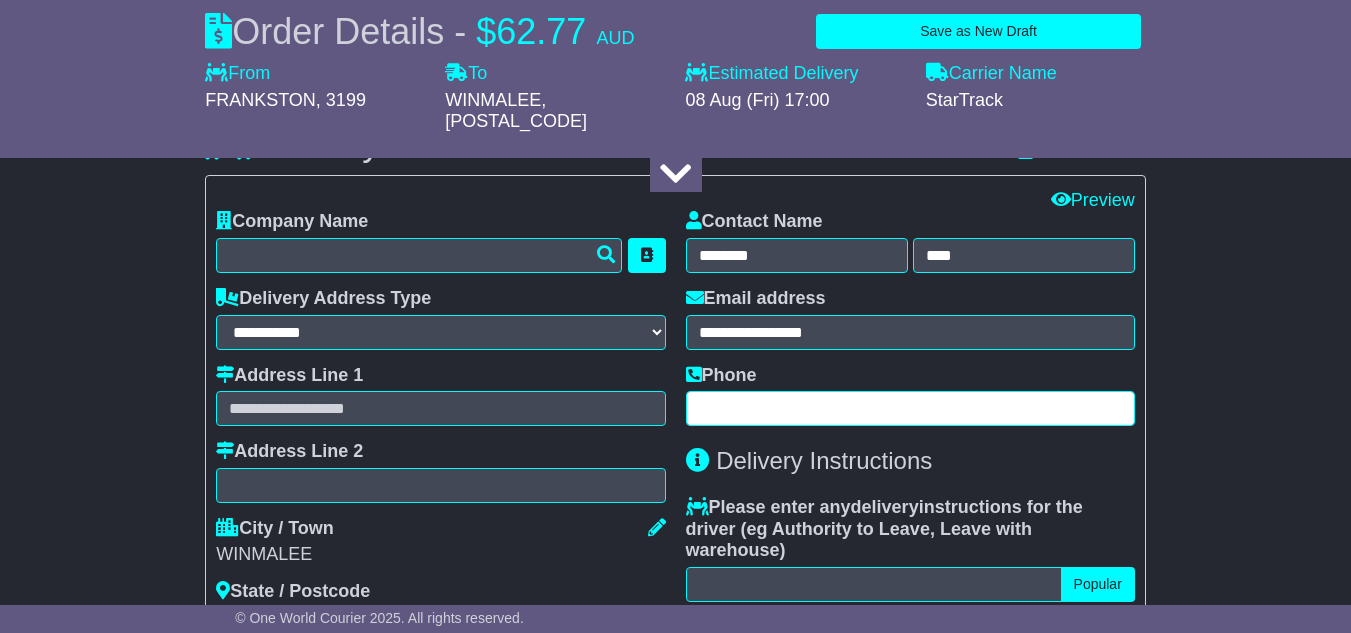 click at bounding box center [910, 408] 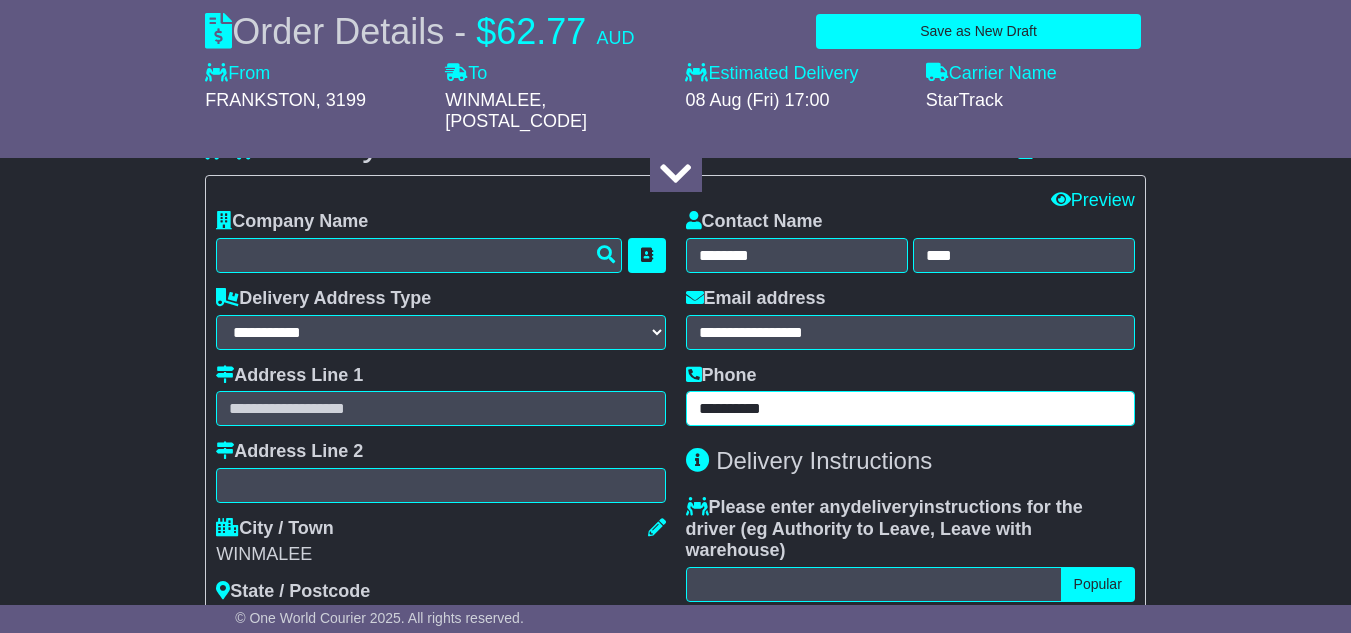type on "**********" 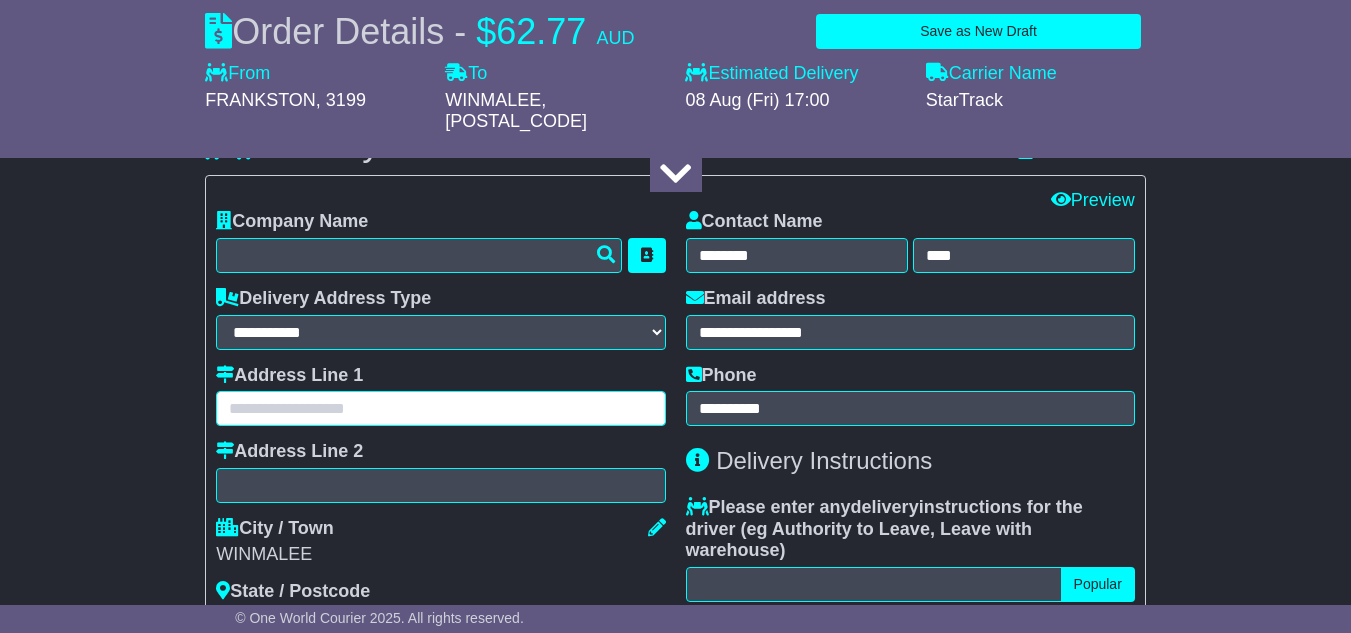 click at bounding box center (440, 408) 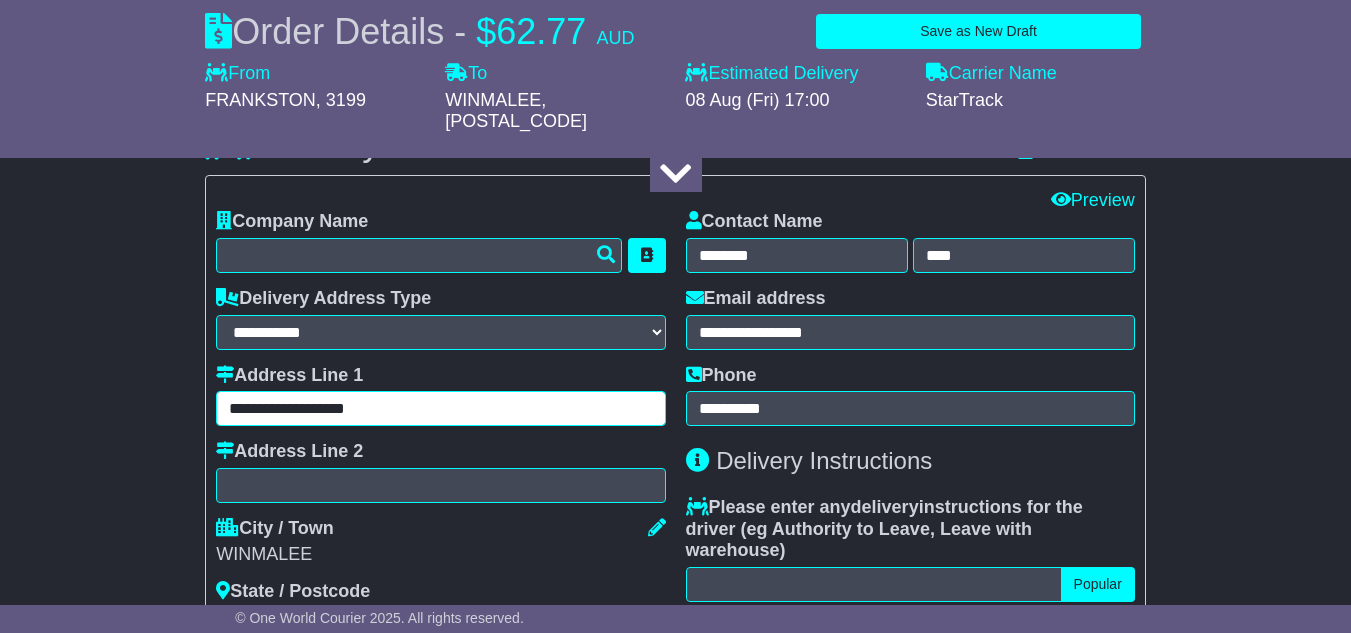 type on "**********" 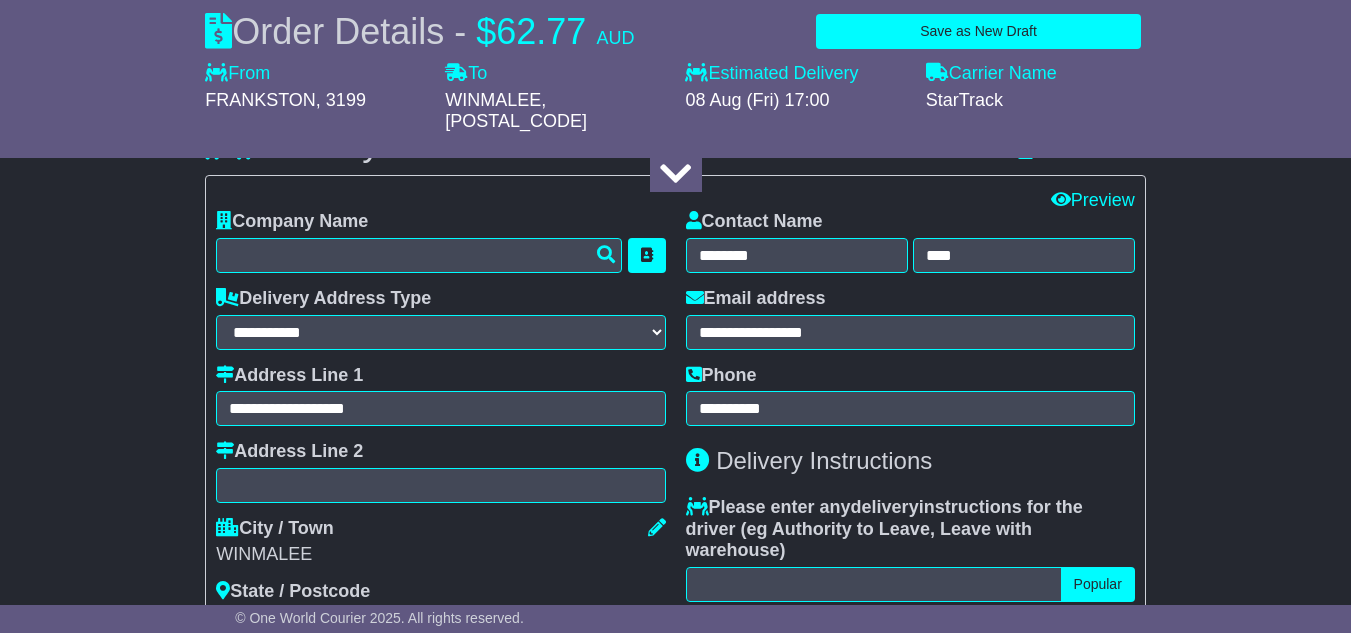 click on "**********" at bounding box center [675, 325] 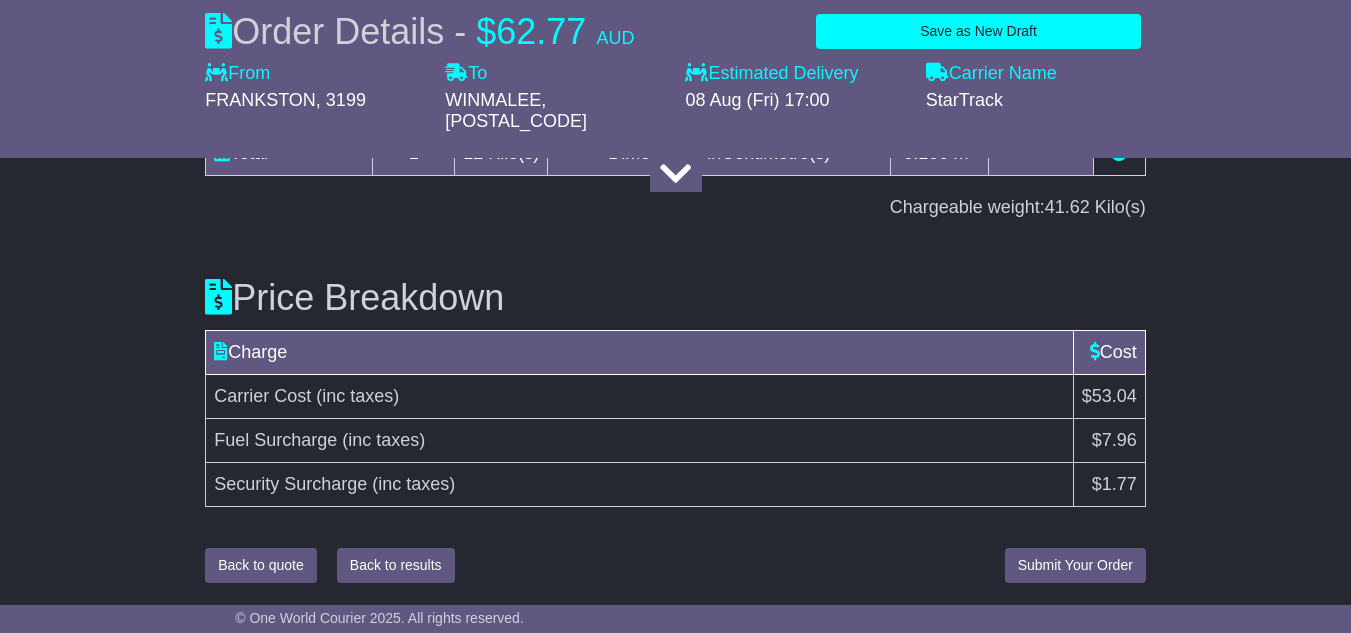 drag, startPoint x: 951, startPoint y: 531, endPoint x: 1003, endPoint y: 542, distance: 53.15073 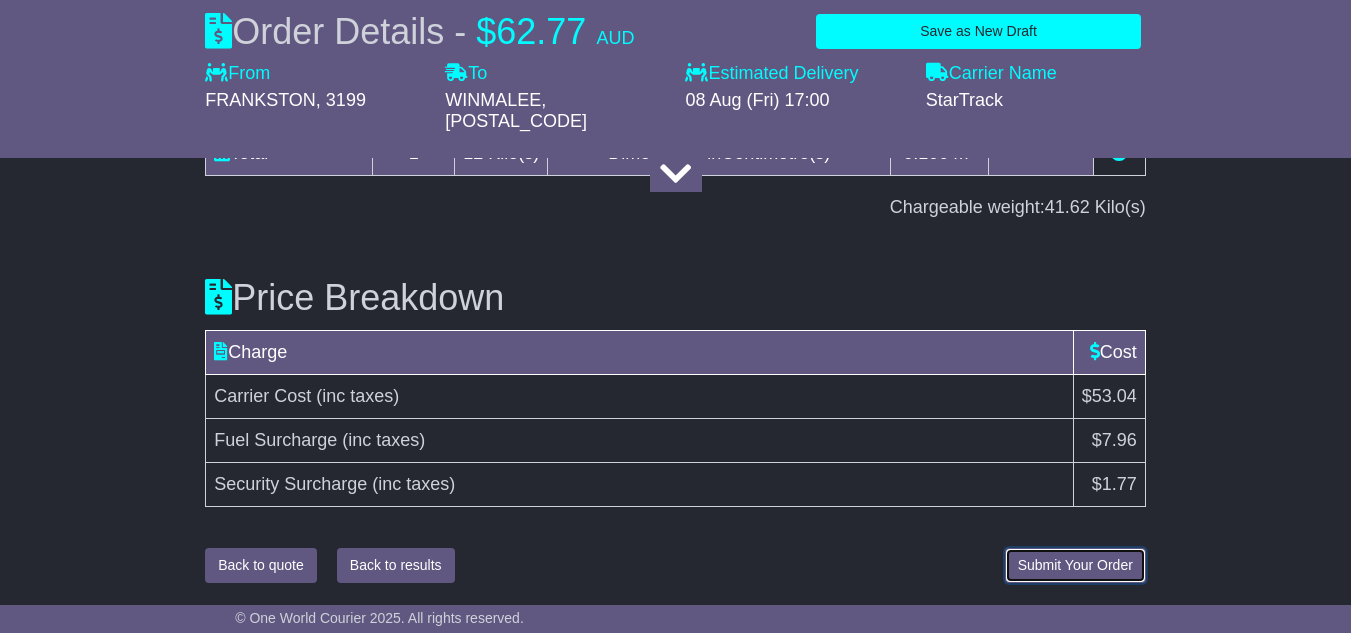 drag, startPoint x: 1003, startPoint y: 542, endPoint x: 1050, endPoint y: 567, distance: 53.235325 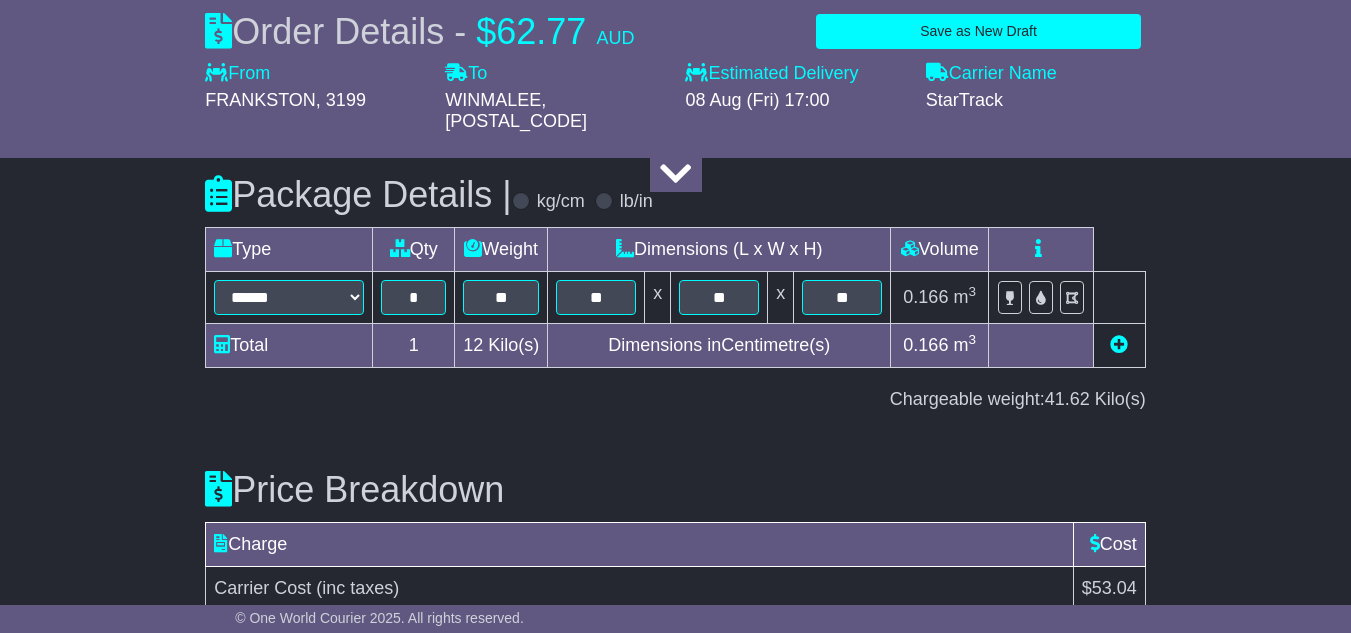 scroll, scrollTop: 2646, scrollLeft: 0, axis: vertical 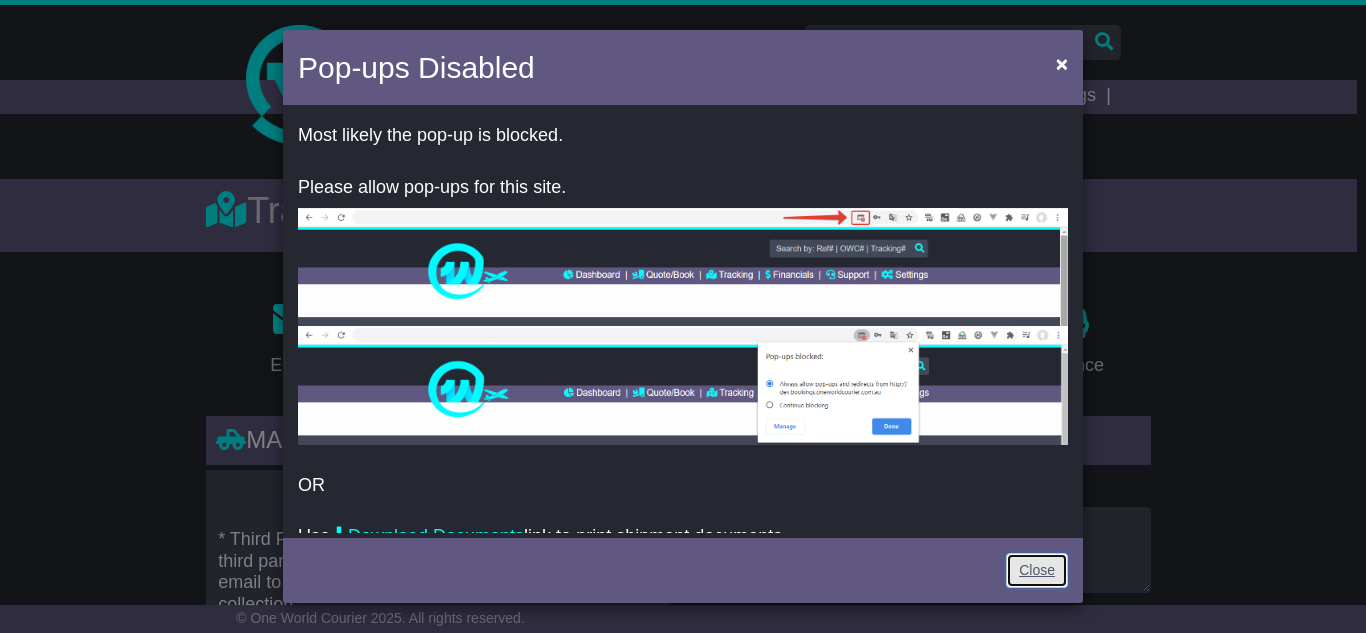 click on "Close" at bounding box center (1037, 570) 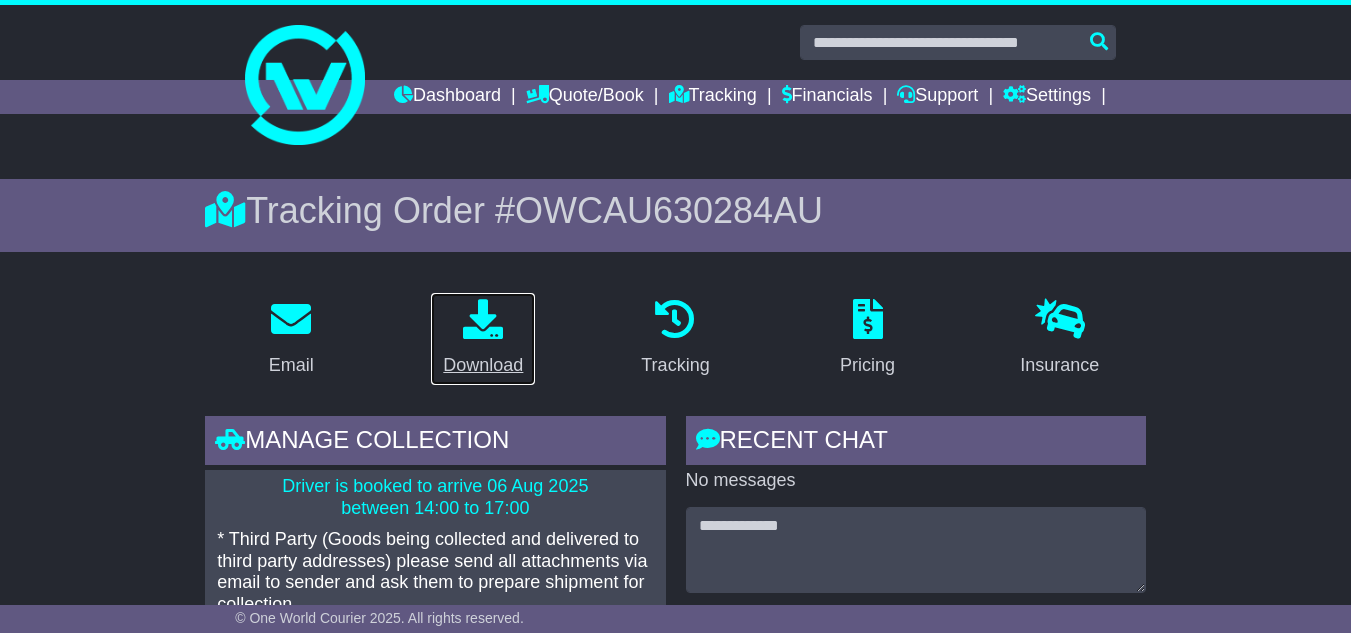 click at bounding box center [483, 319] 